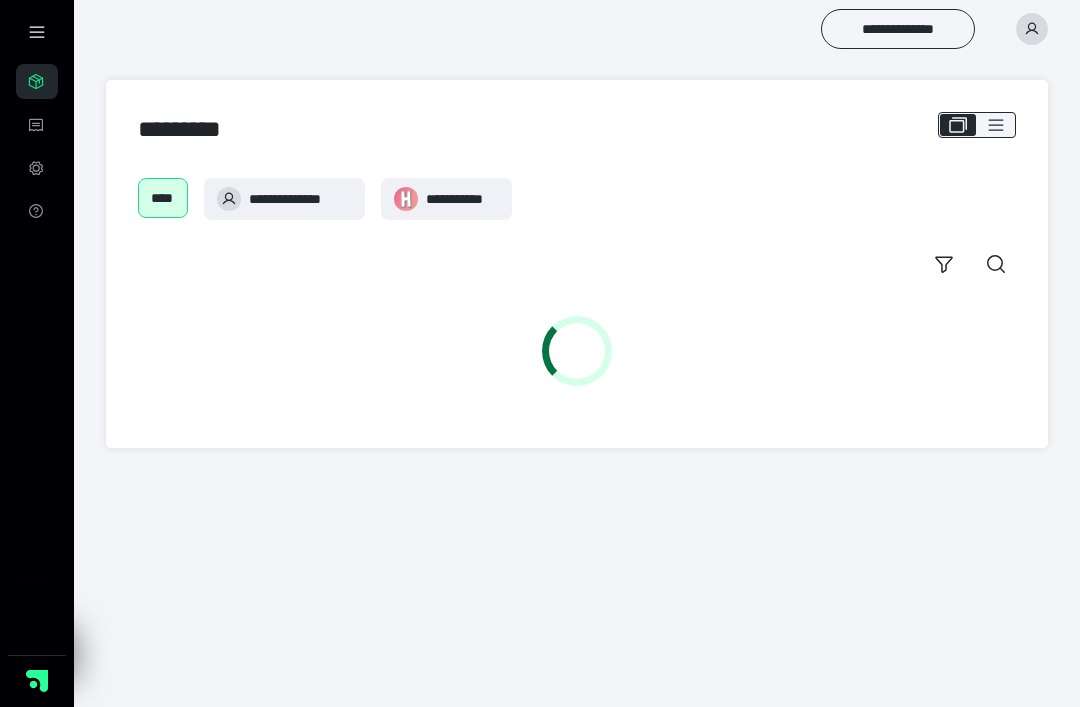 scroll, scrollTop: 0, scrollLeft: 0, axis: both 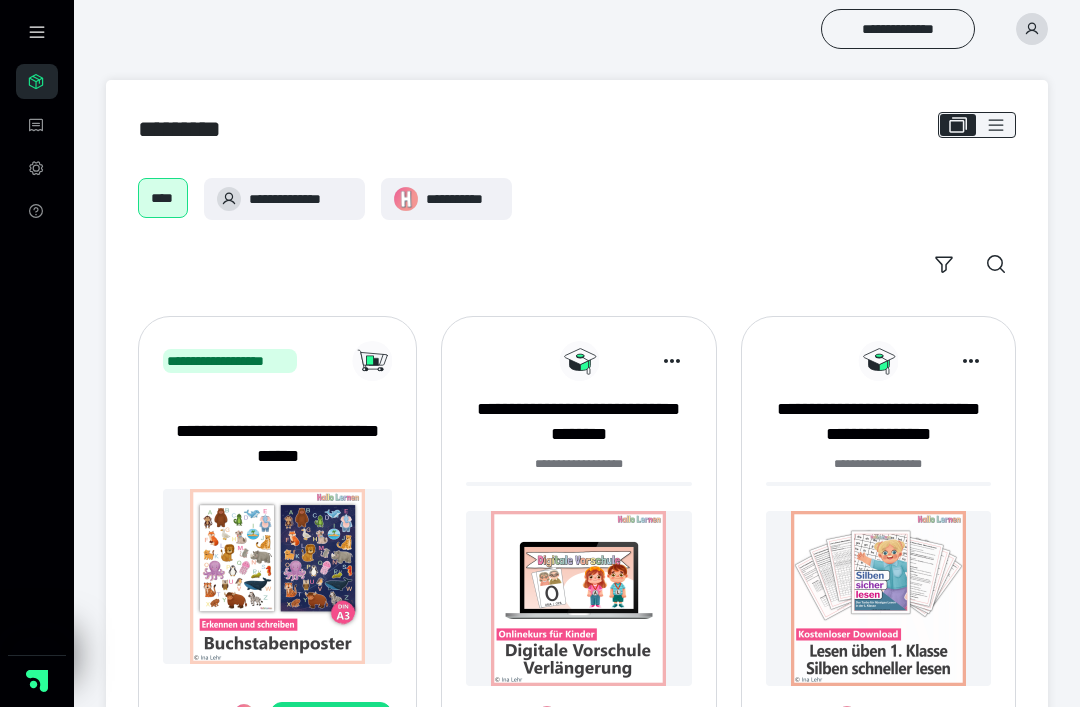 click on "**********" at bounding box center (578, 422) 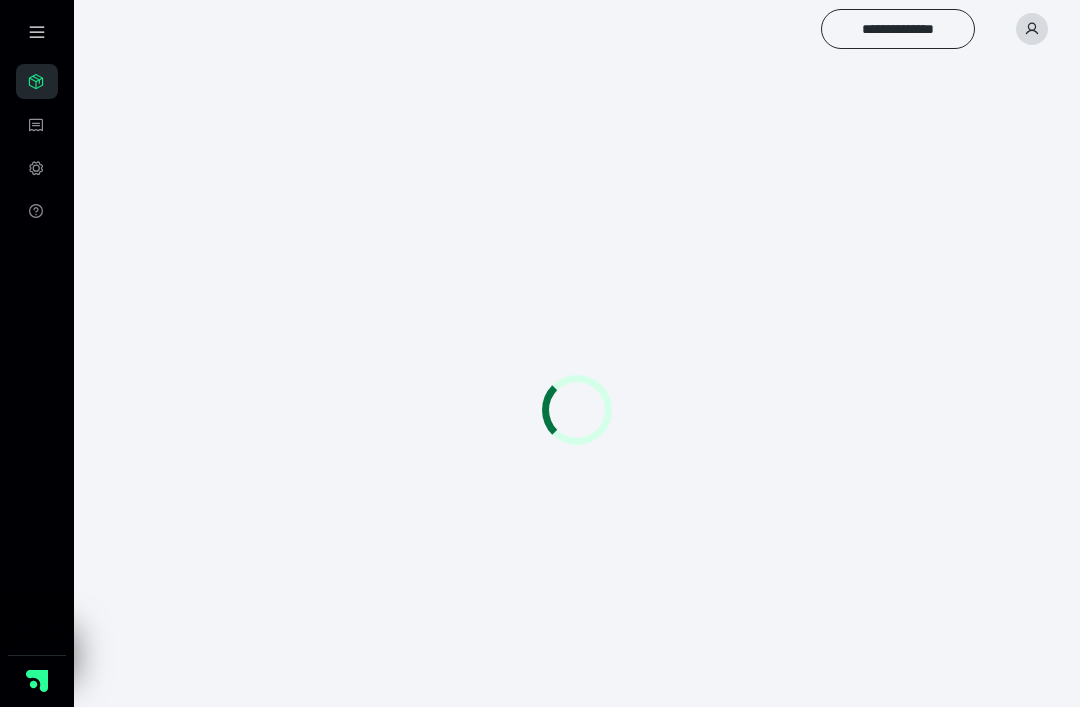 scroll, scrollTop: 0, scrollLeft: 0, axis: both 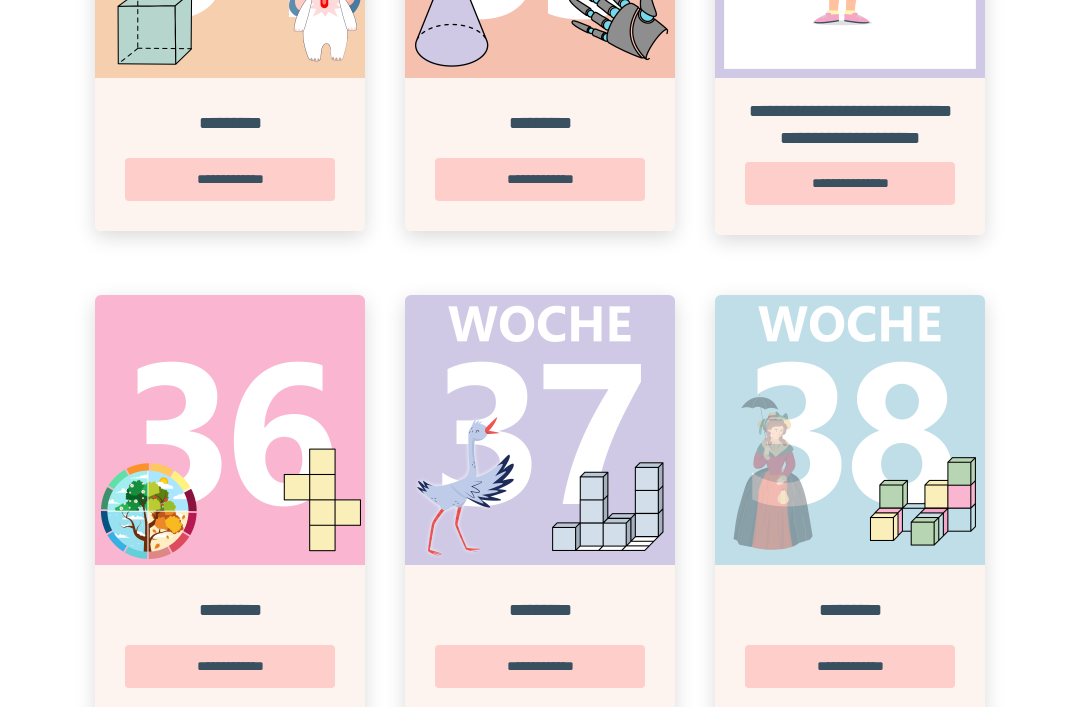click at bounding box center [230, 430] 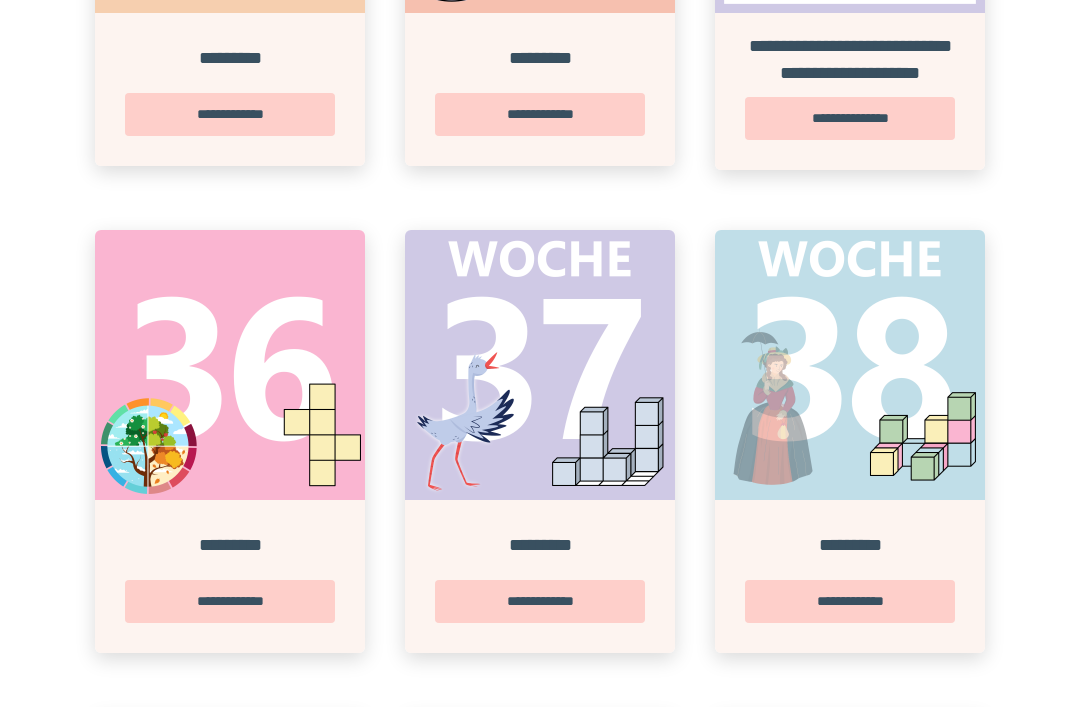 scroll, scrollTop: 0, scrollLeft: 0, axis: both 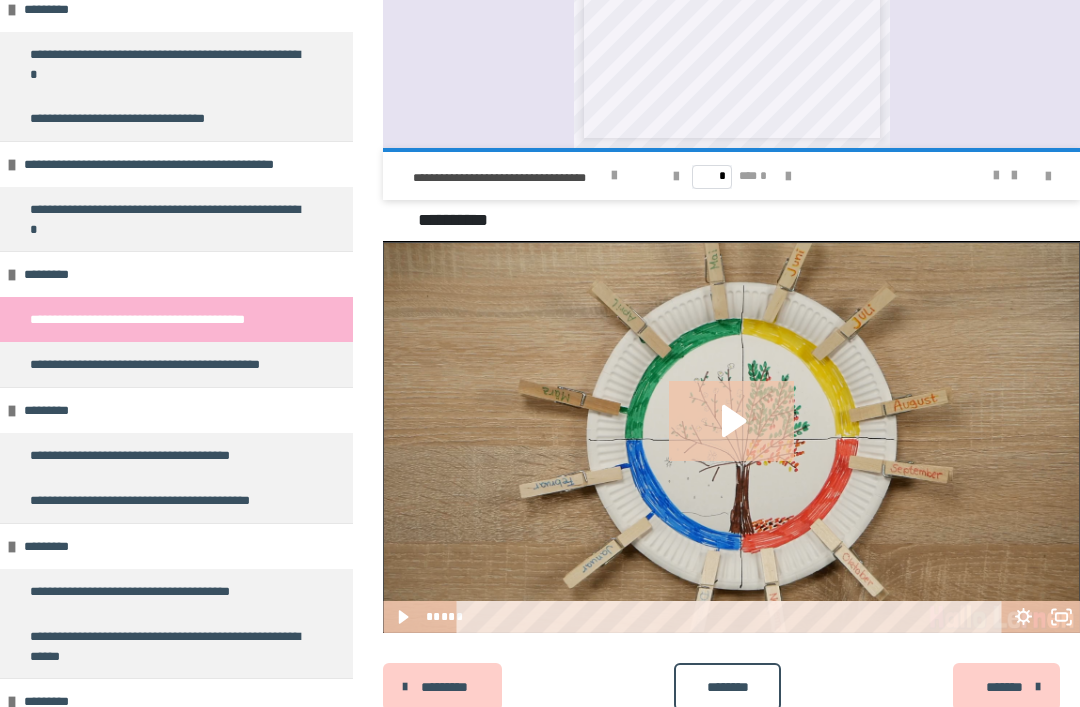 click on "**********" at bounding box center (164, 364) 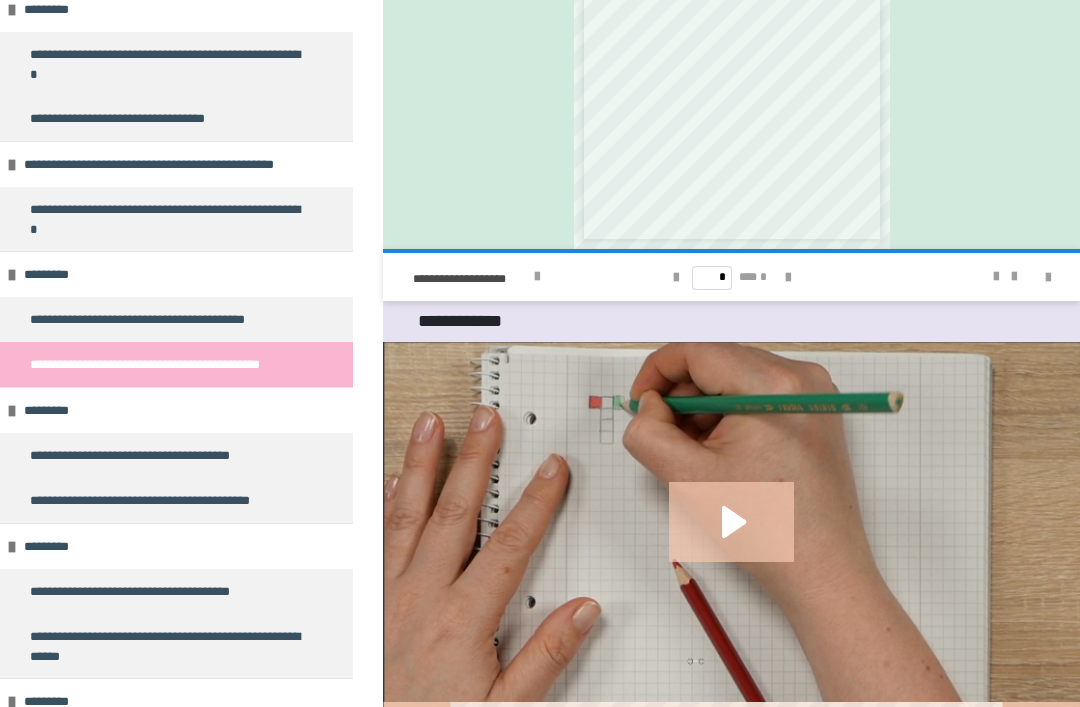 scroll, scrollTop: 1638, scrollLeft: 0, axis: vertical 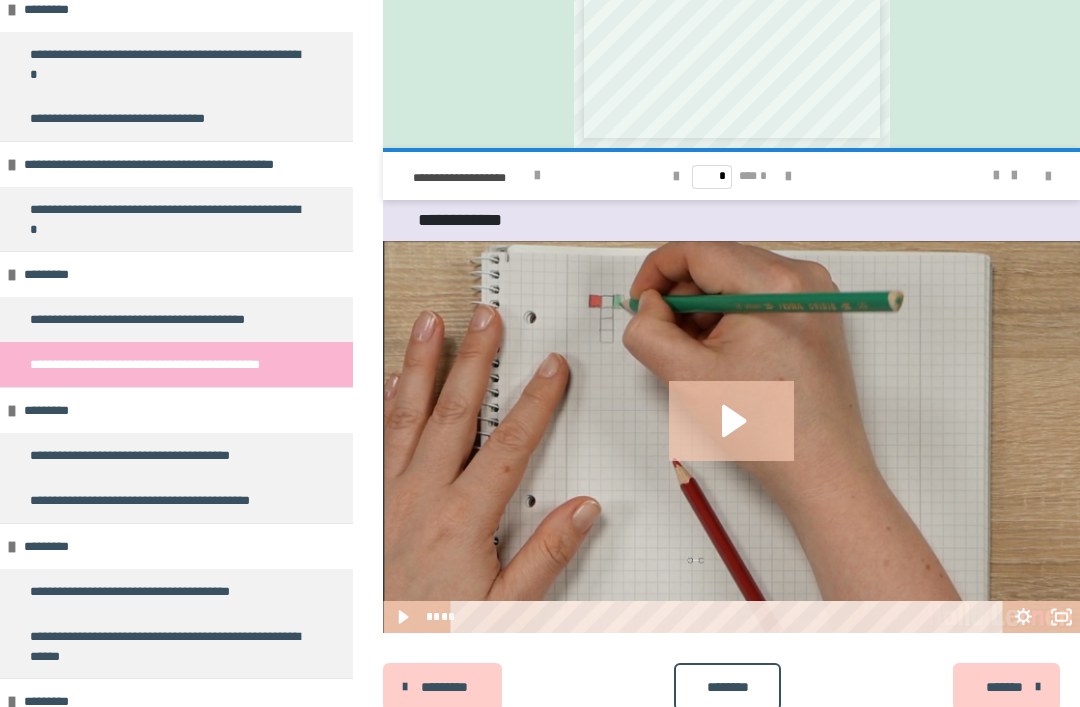 click on "**********" at bounding box center (149, 455) 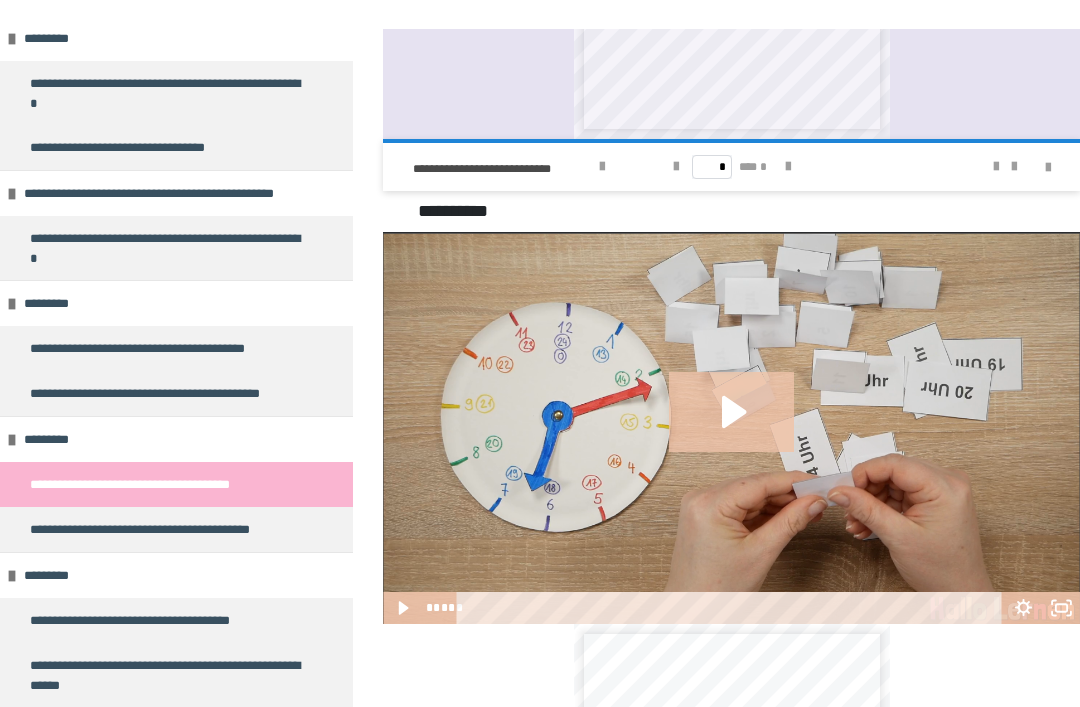 scroll, scrollTop: 6242, scrollLeft: 0, axis: vertical 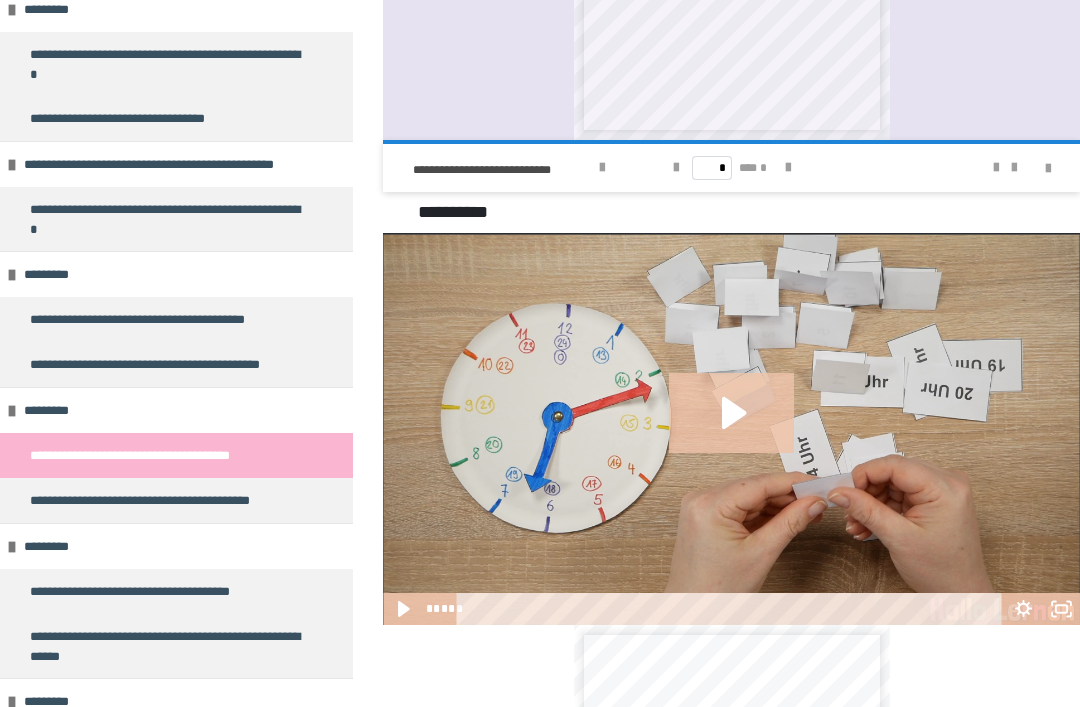 click 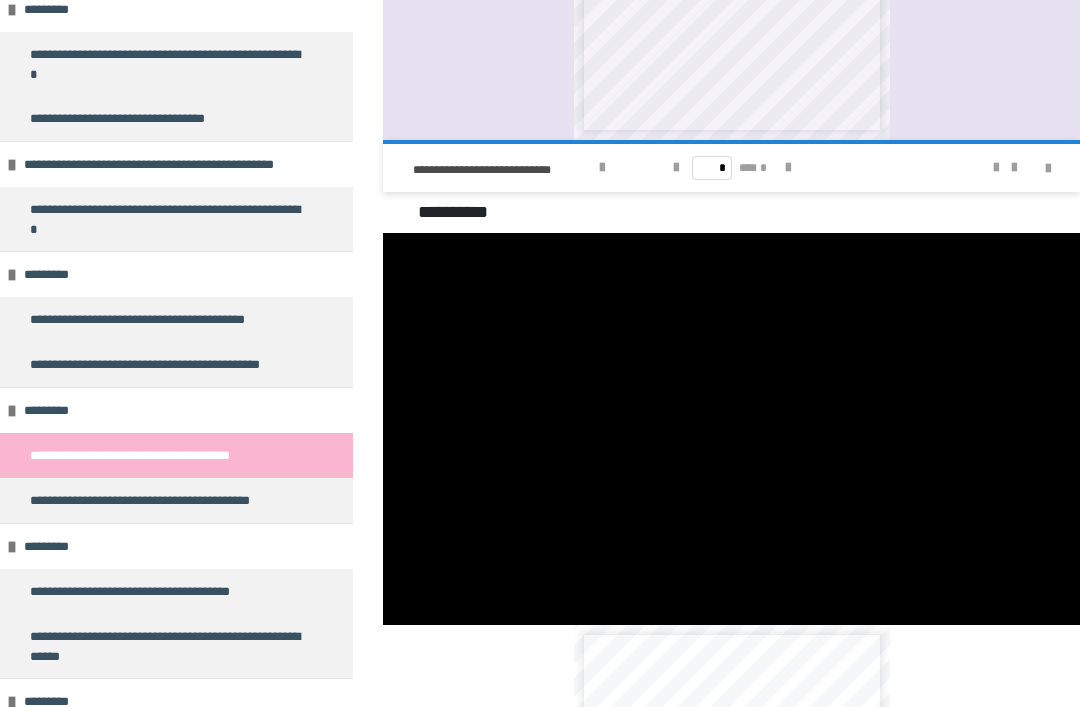click at bounding box center [731, 429] 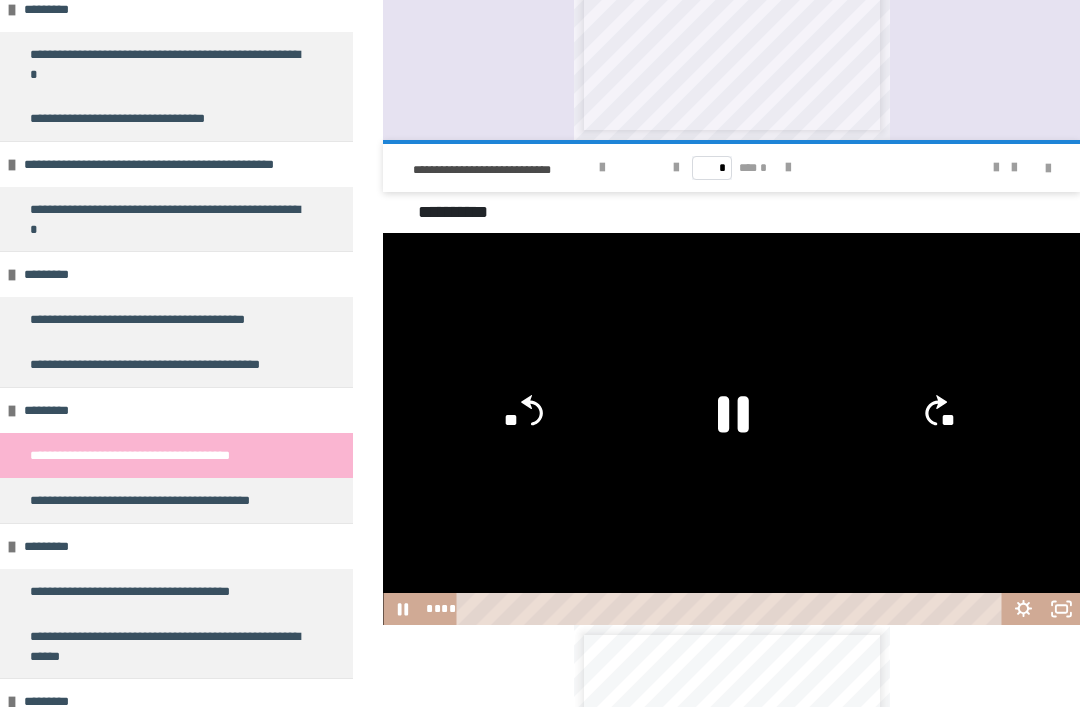 click 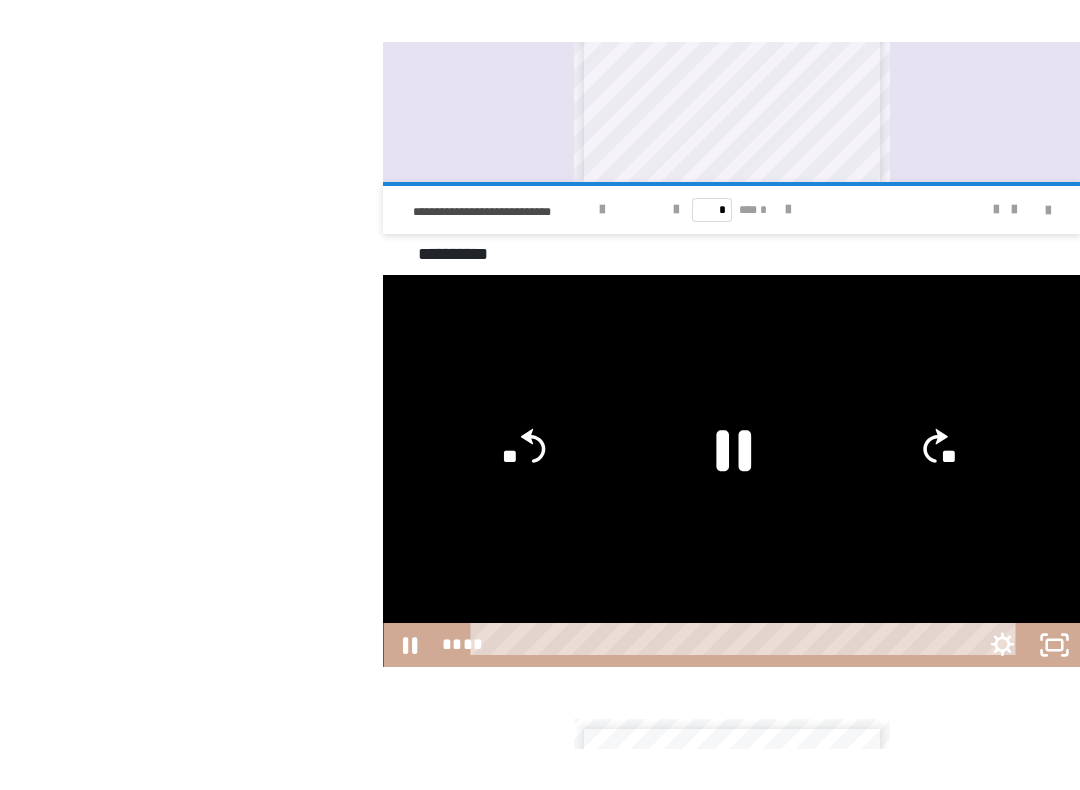 scroll, scrollTop: 0, scrollLeft: 0, axis: both 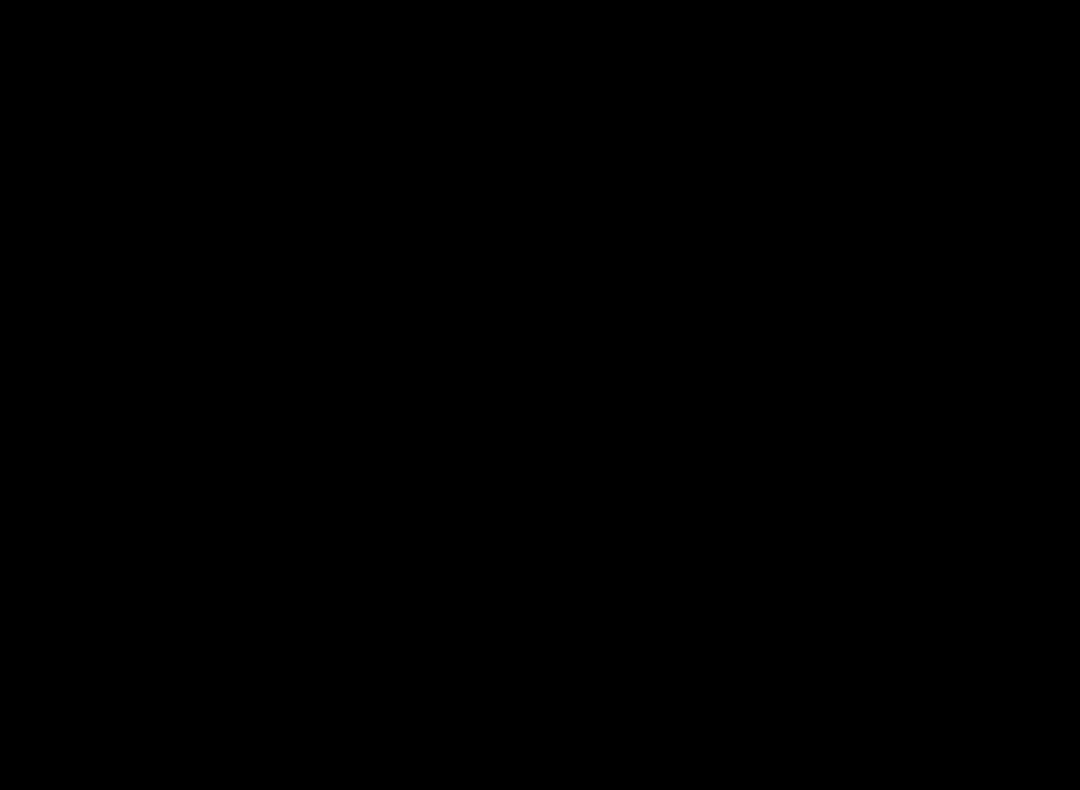 click at bounding box center [540, 395] 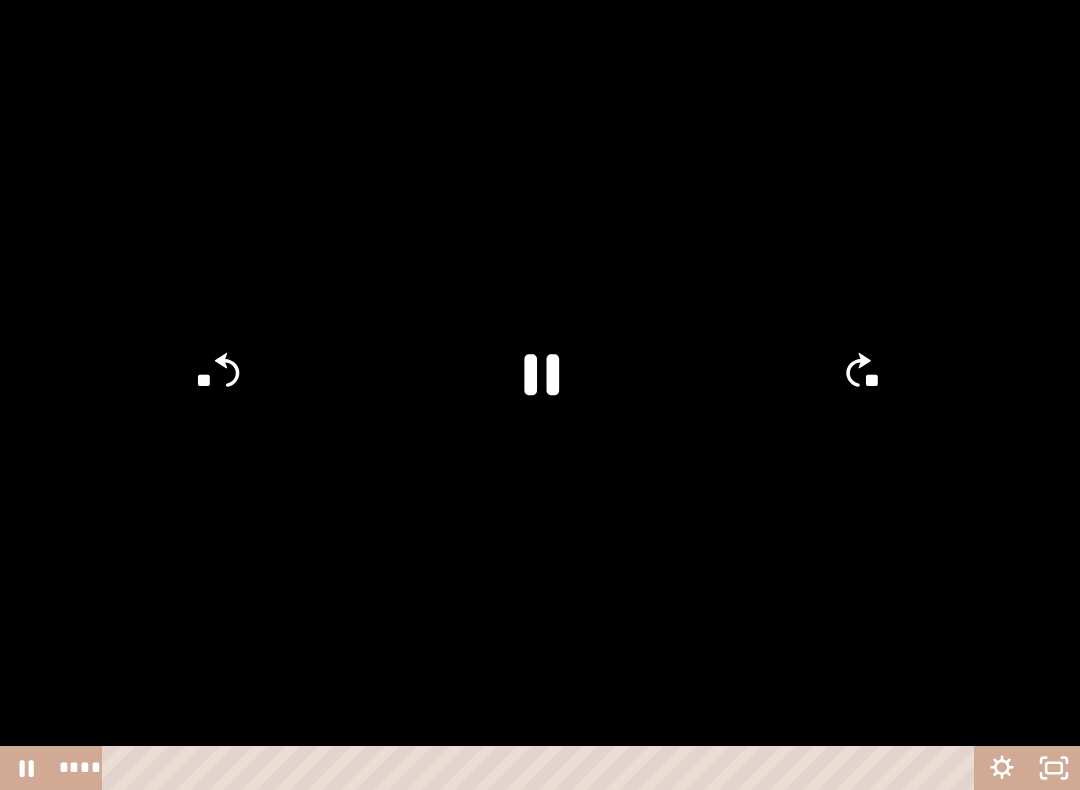click on "**" 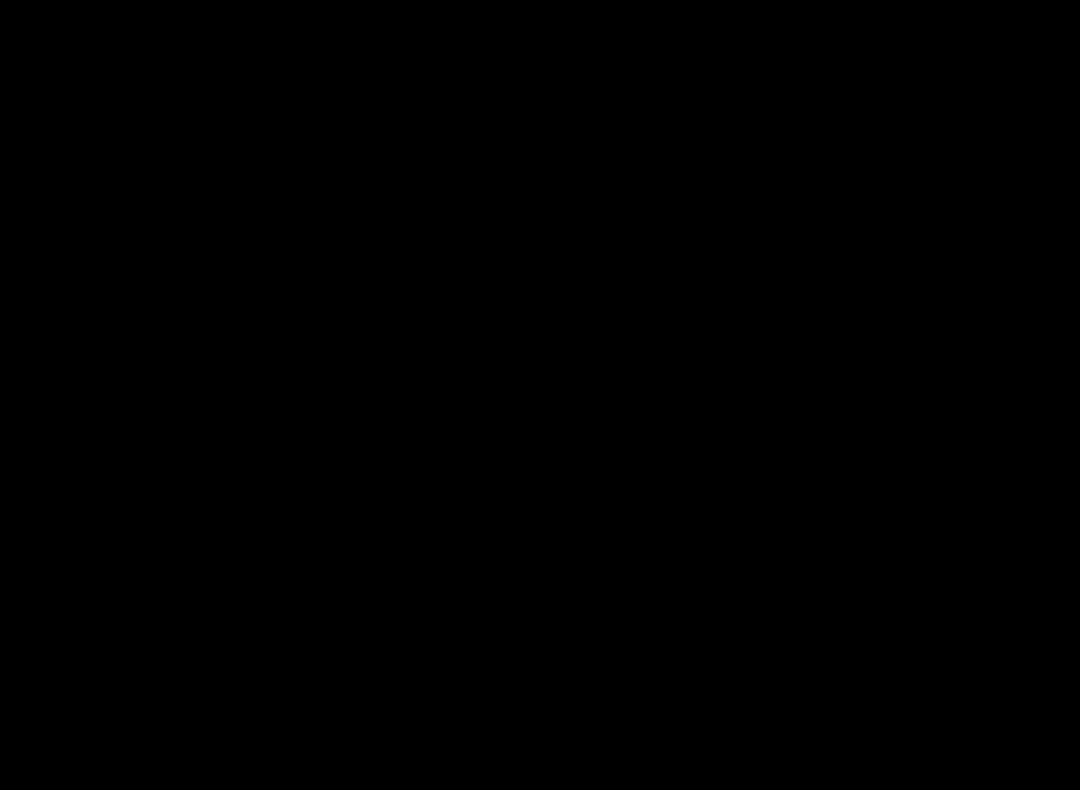 click at bounding box center [540, 395] 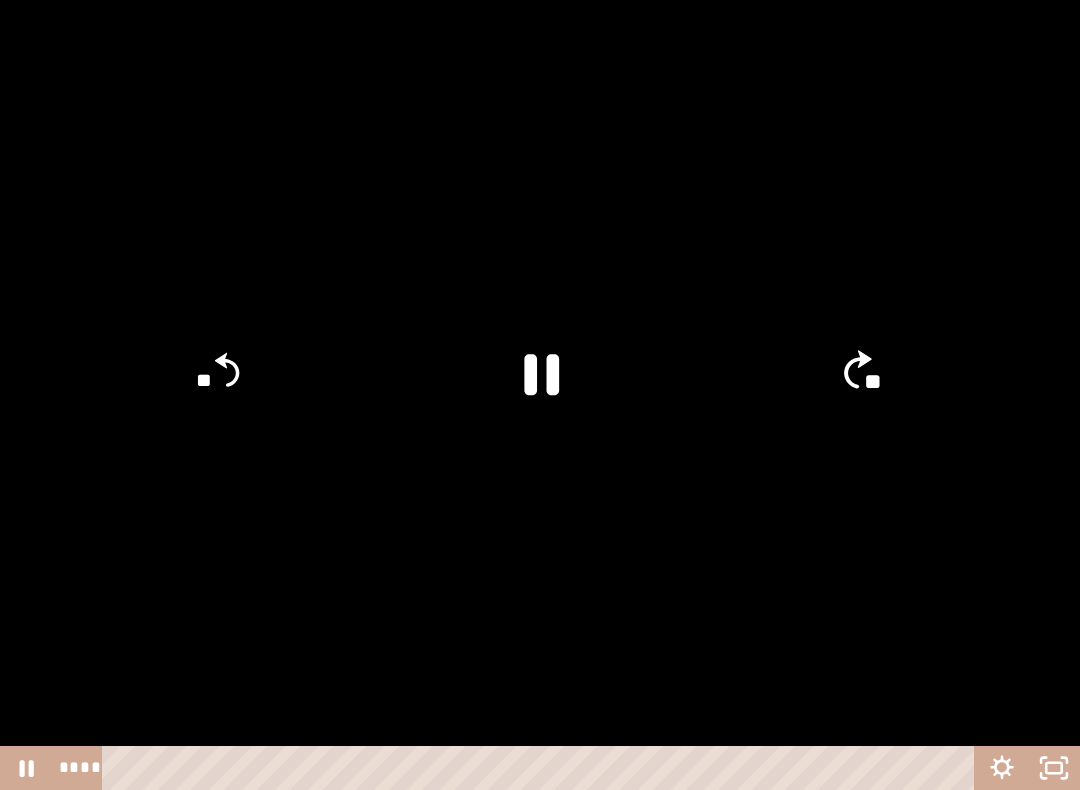 click on "**" 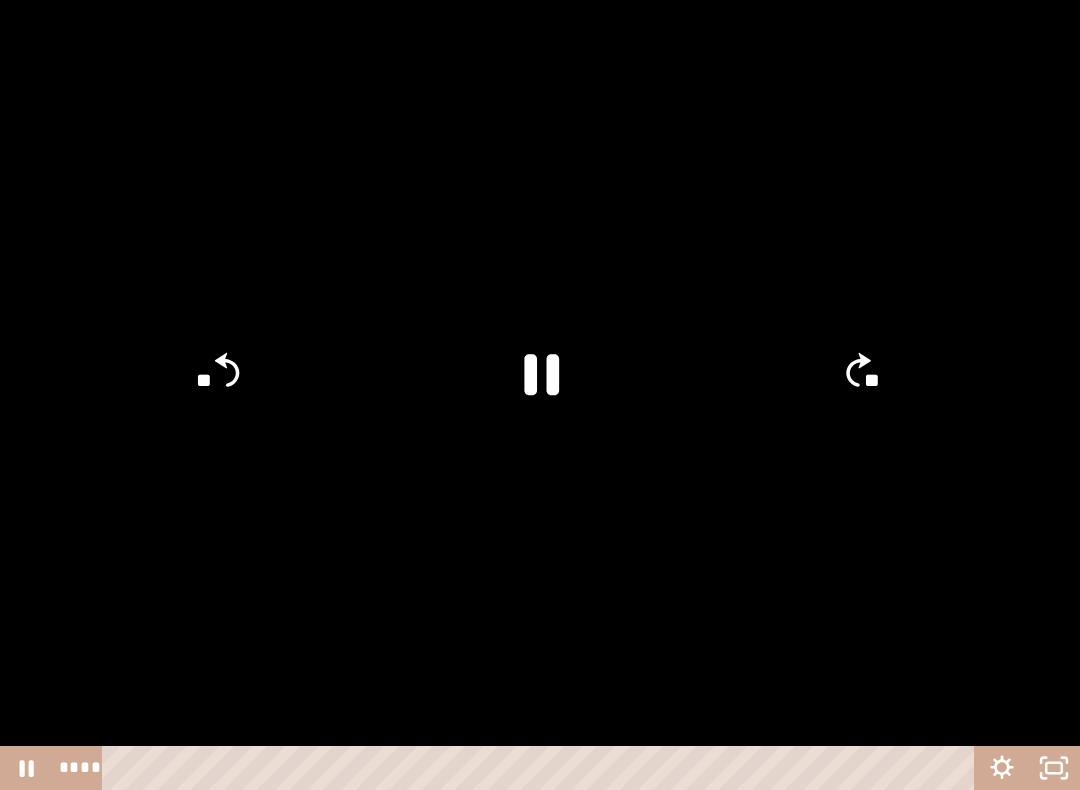 click on "**" 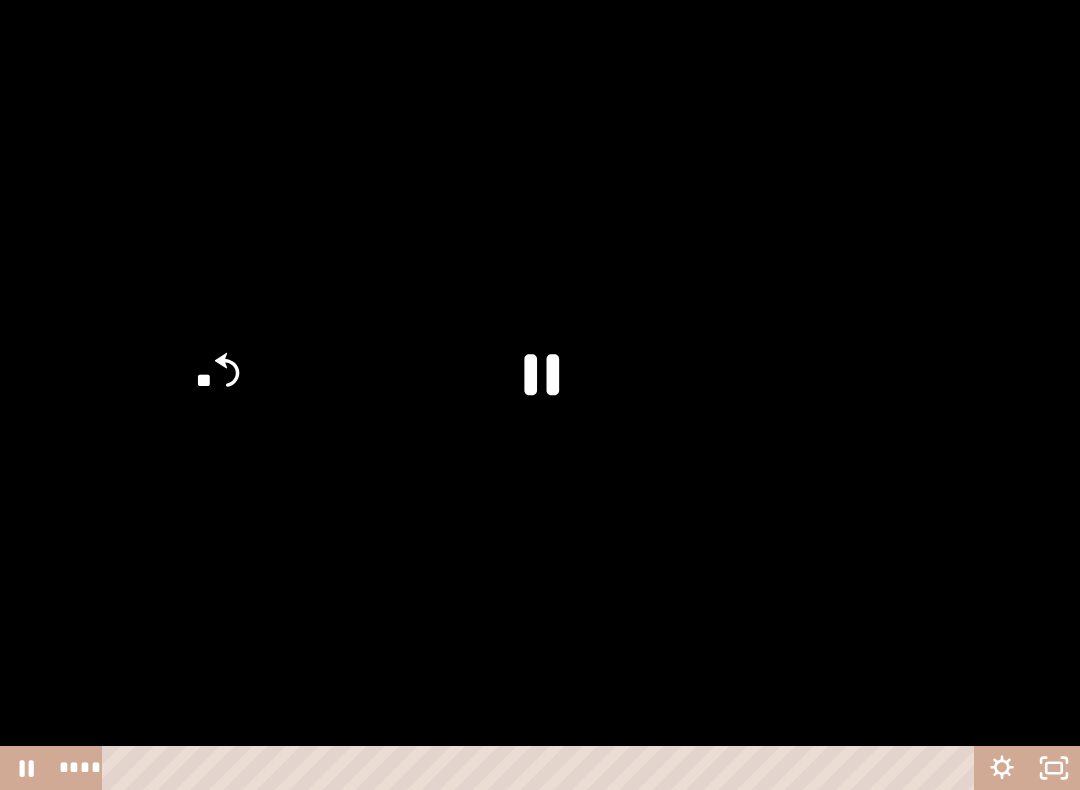 click on "**" 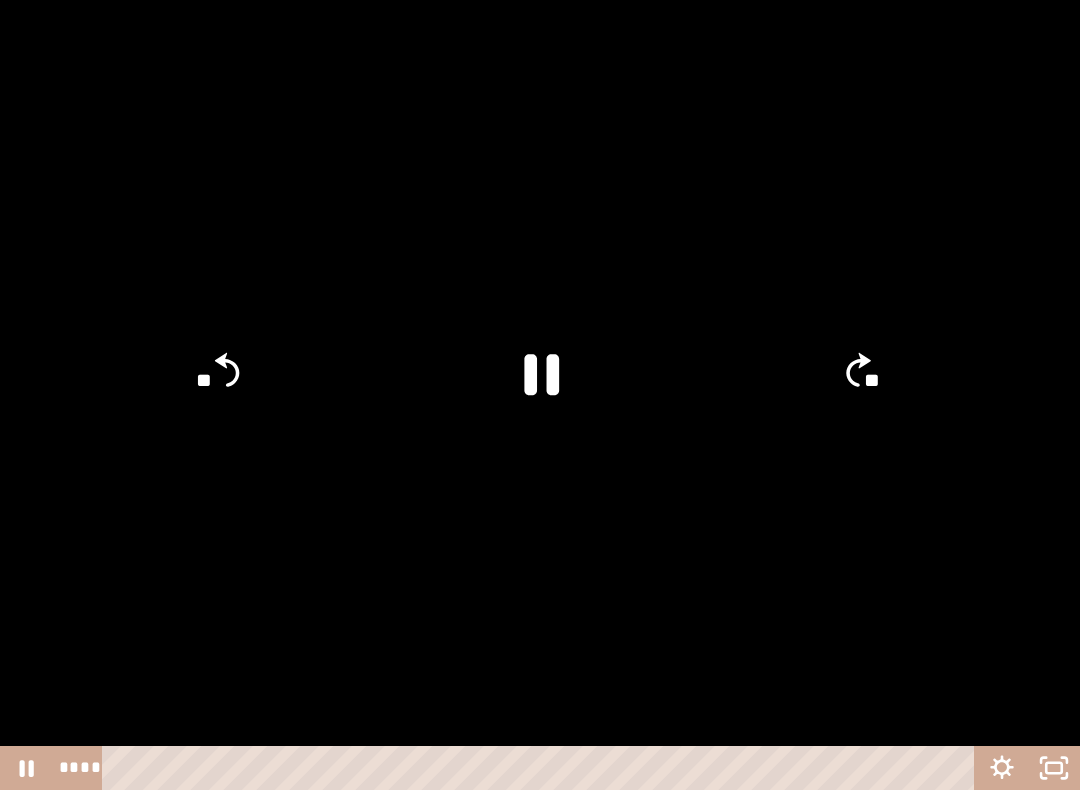 click at bounding box center (540, 395) 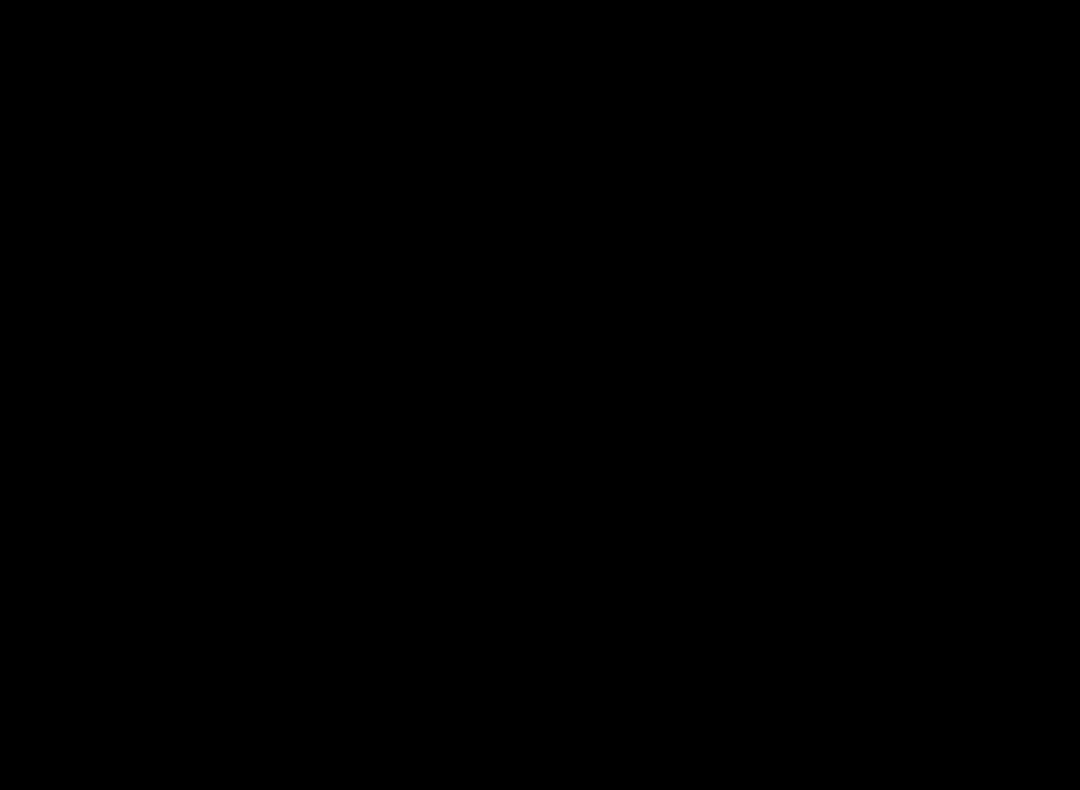click at bounding box center (540, 395) 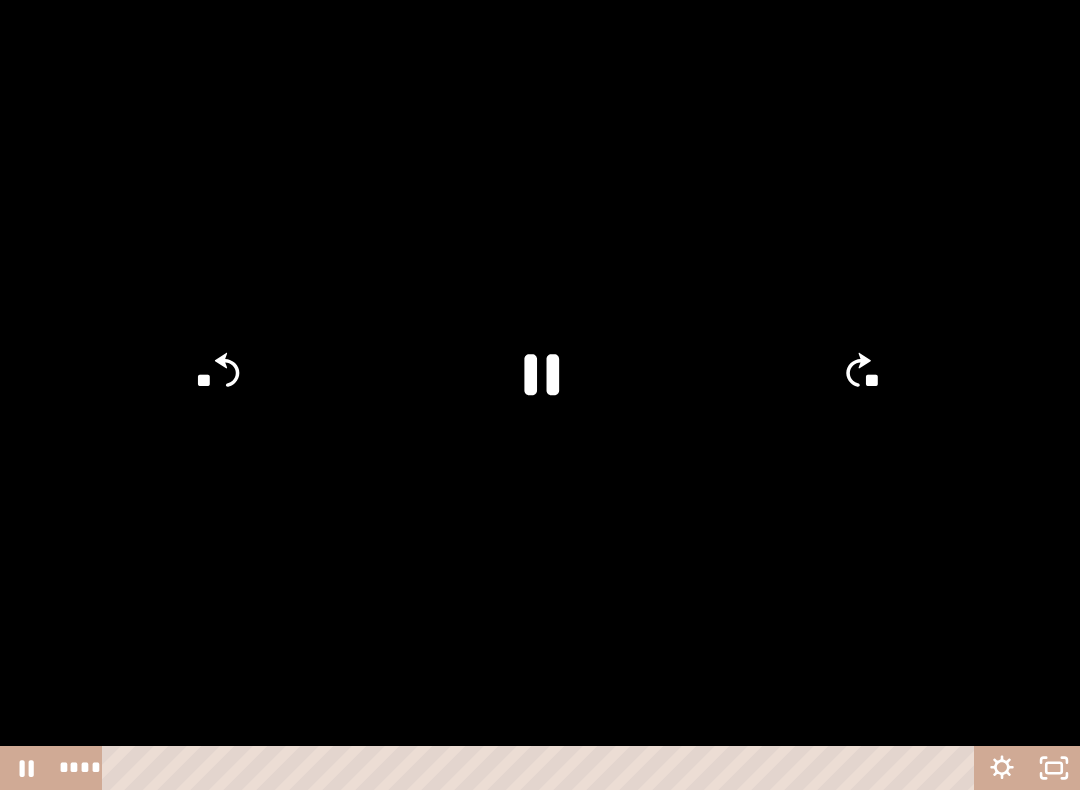click on "**" 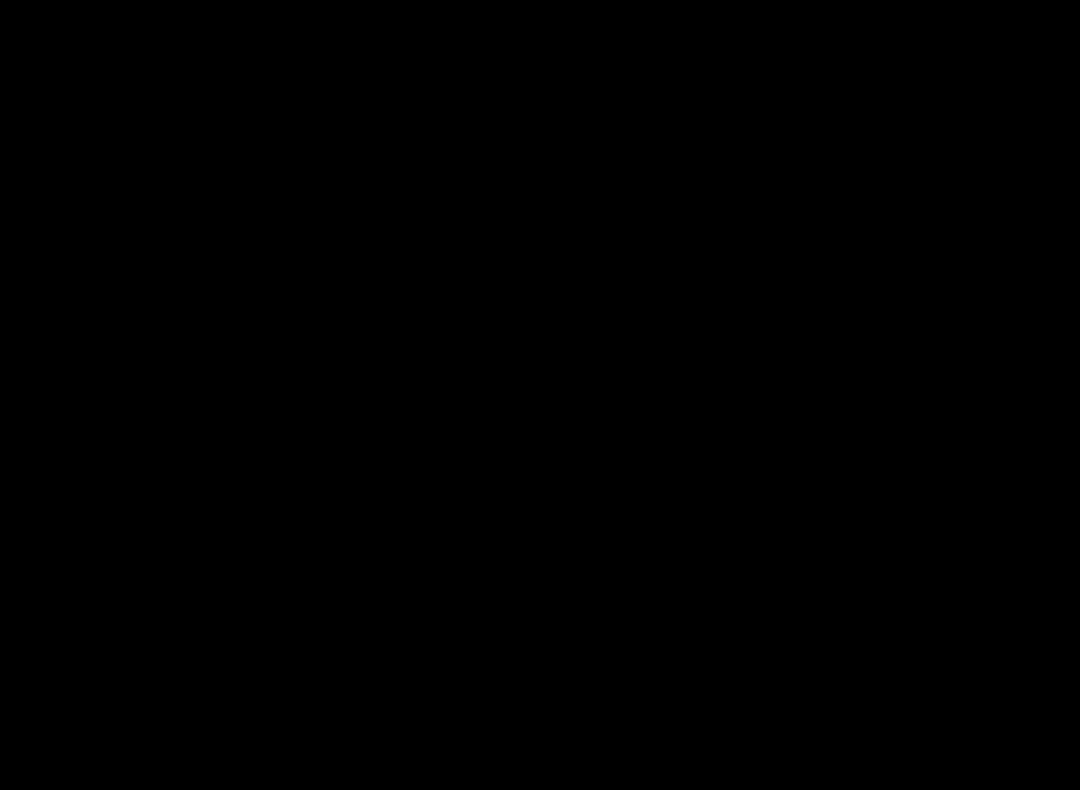 click at bounding box center [540, 395] 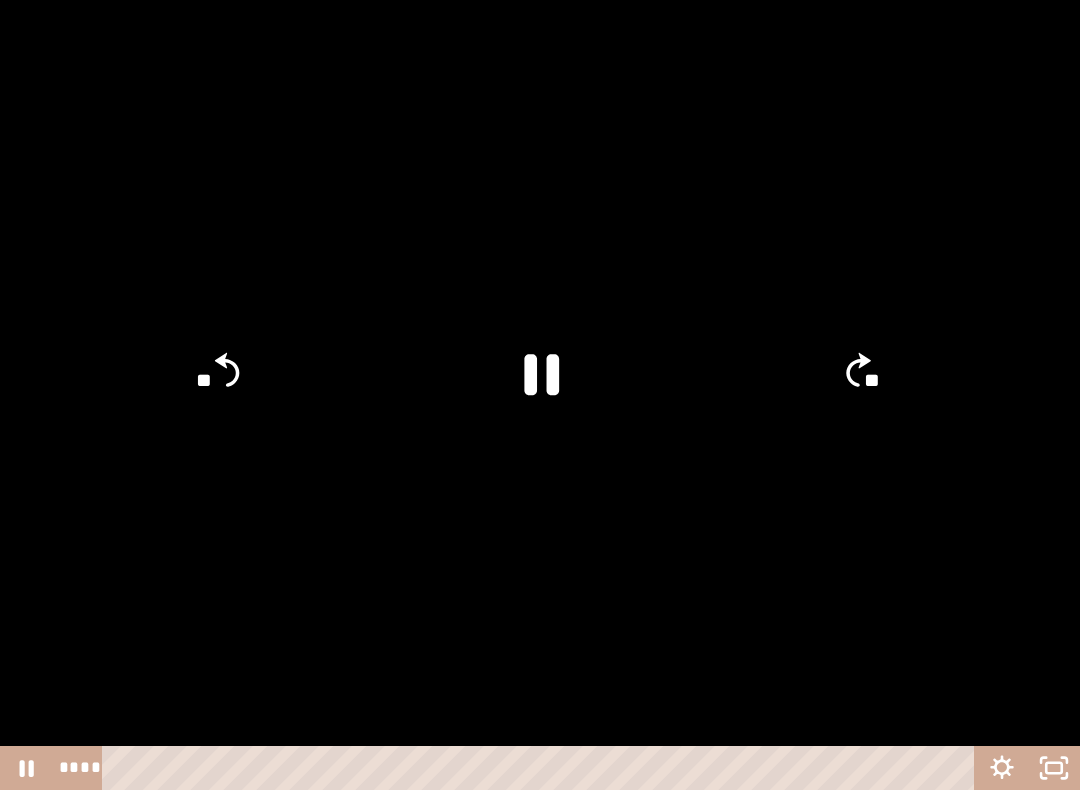 click on "**" 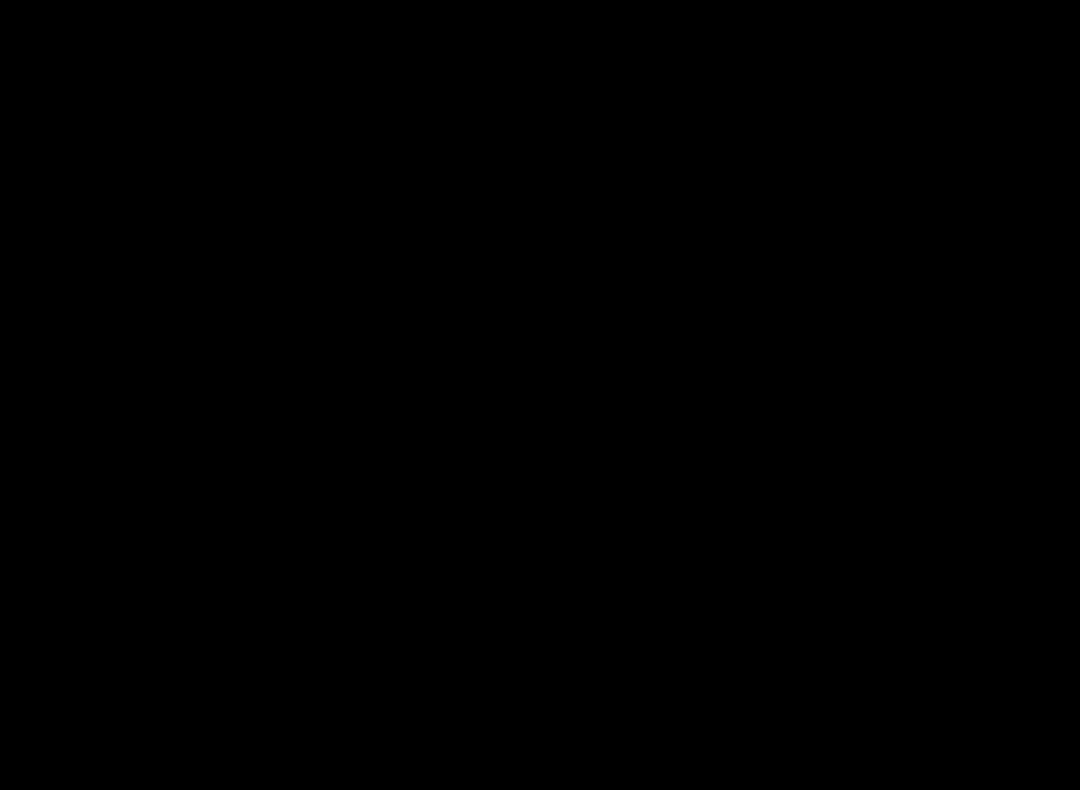 click at bounding box center (540, 395) 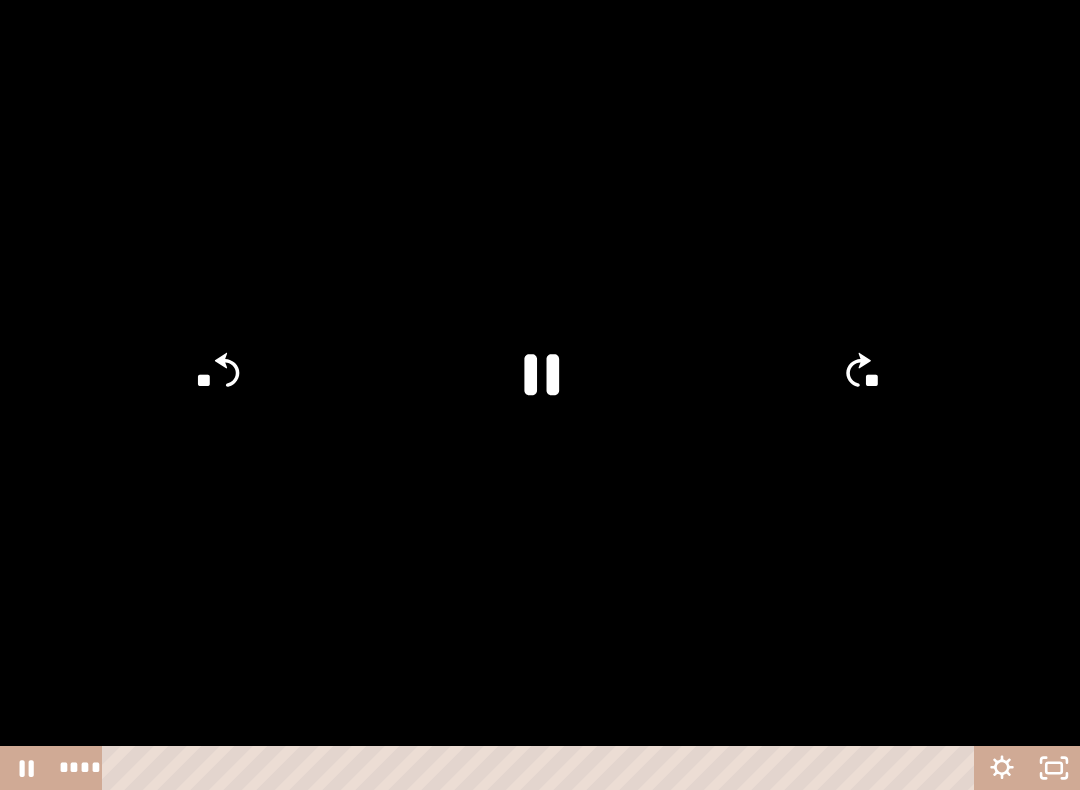 click on "**" 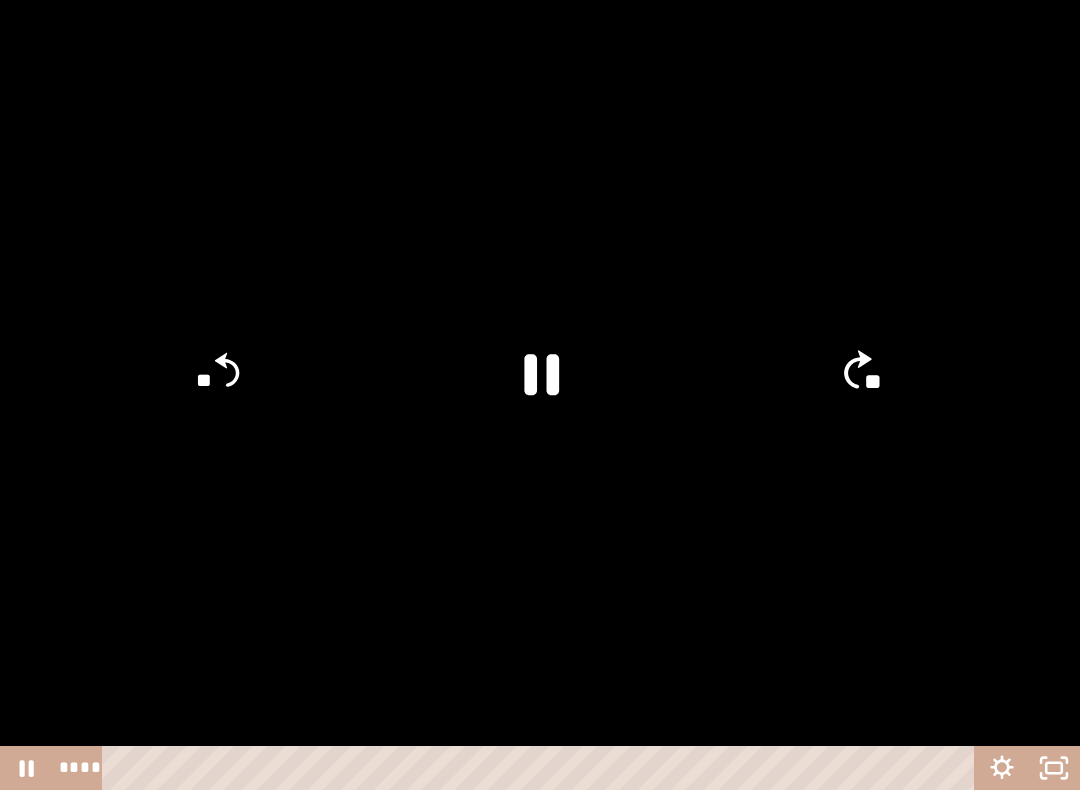 click on "**" 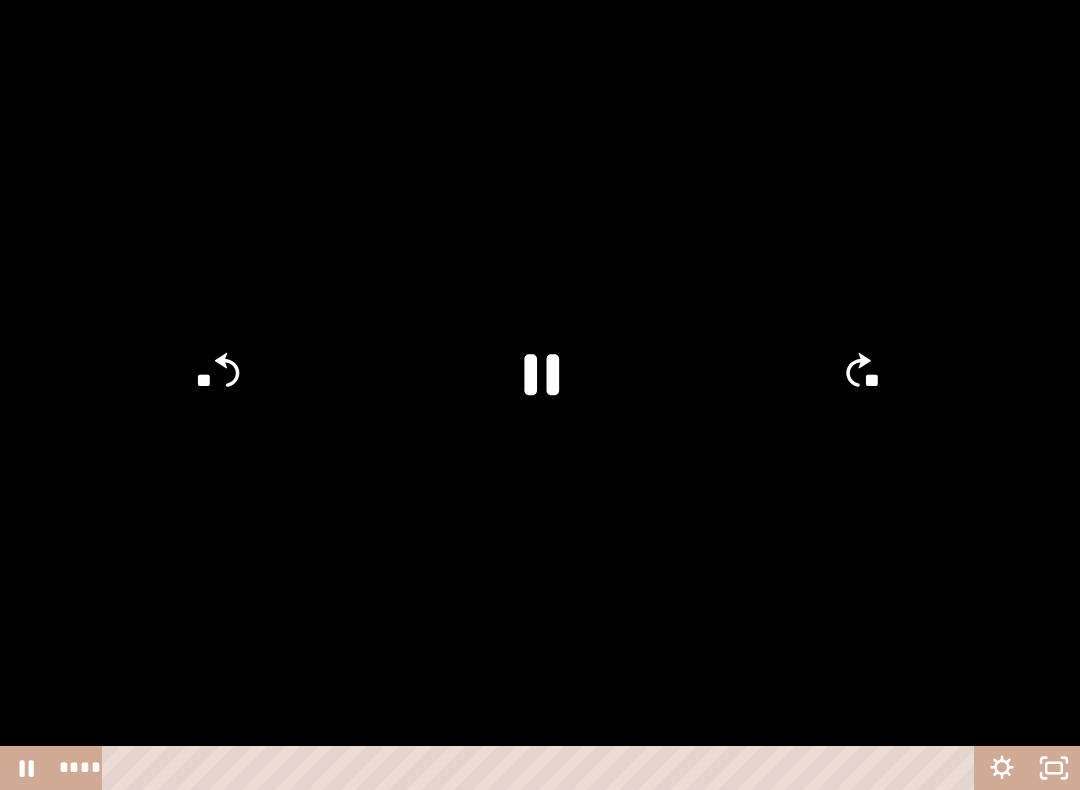 click on "**" 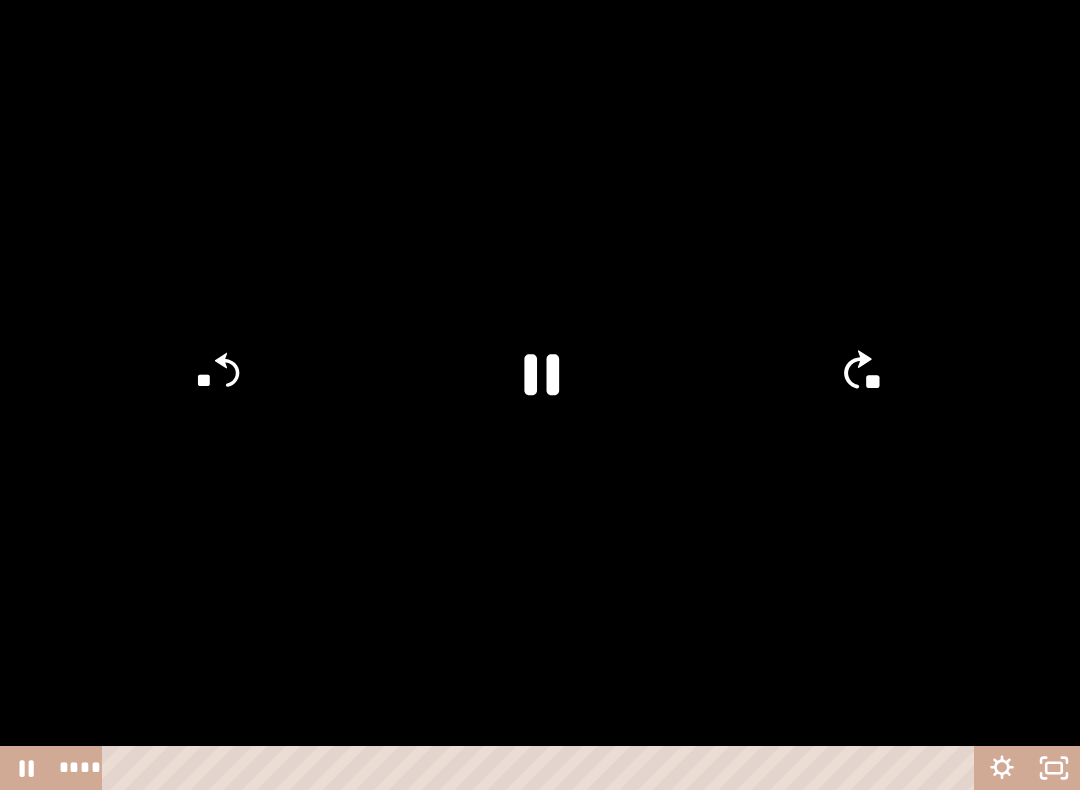 click on "**" 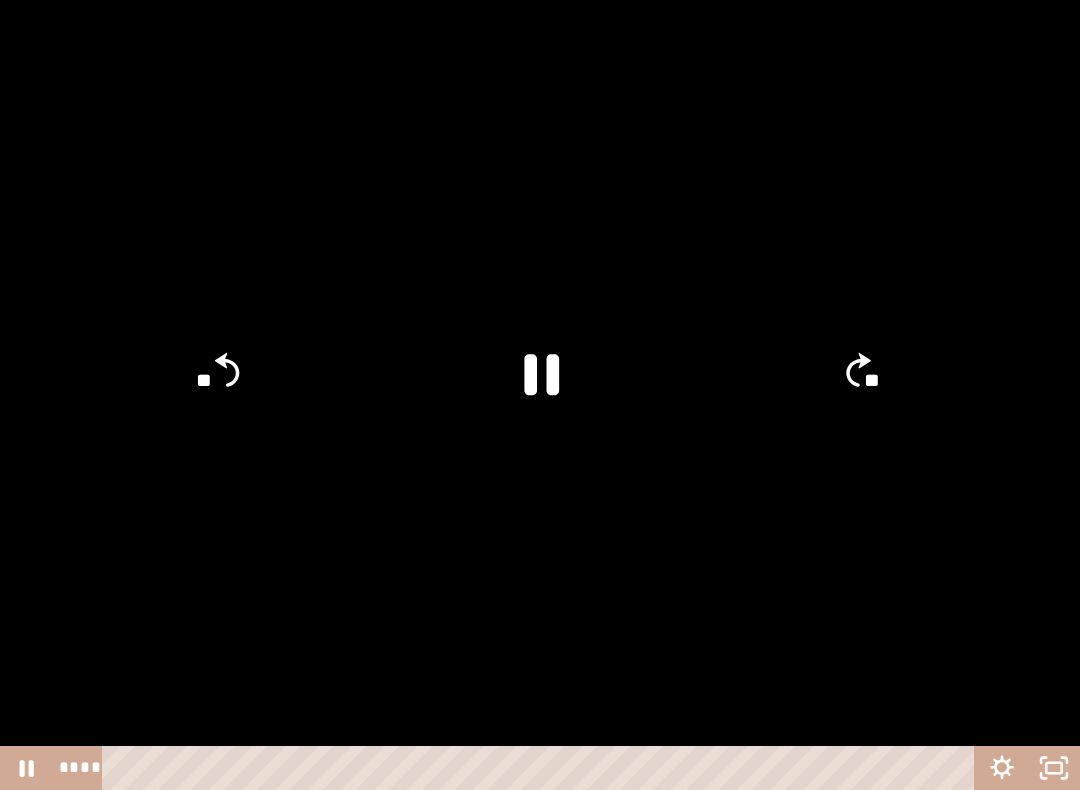 click on "**" 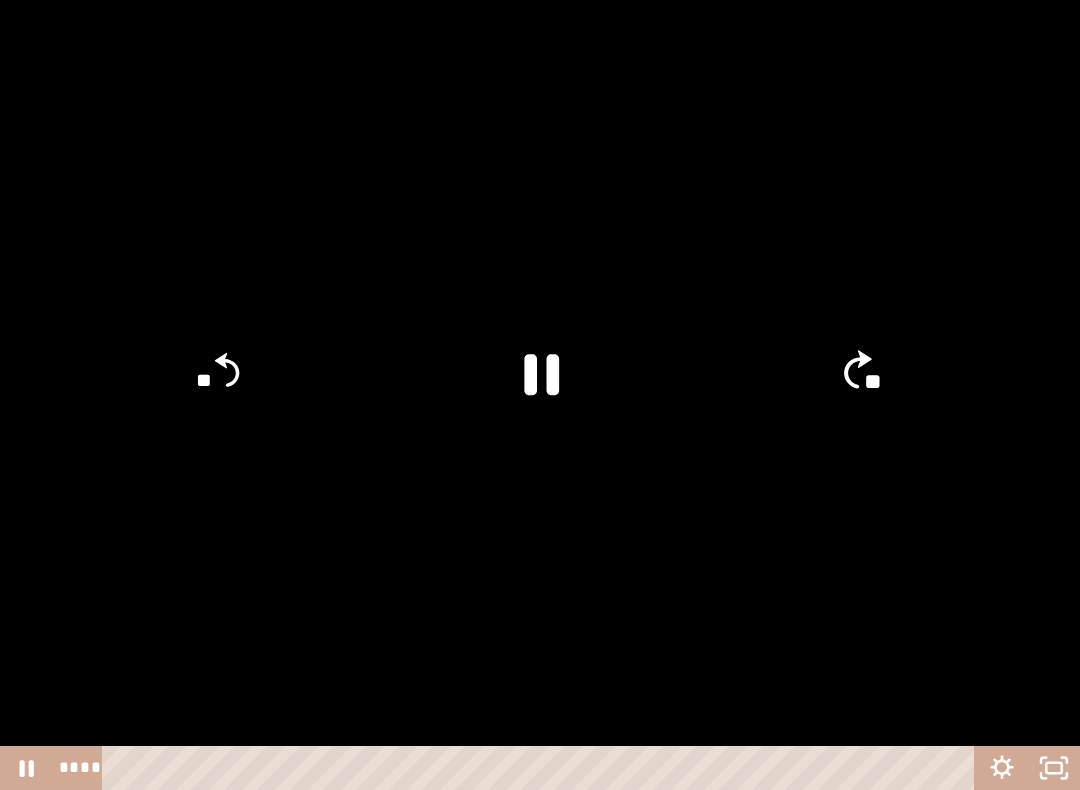 click on "**" 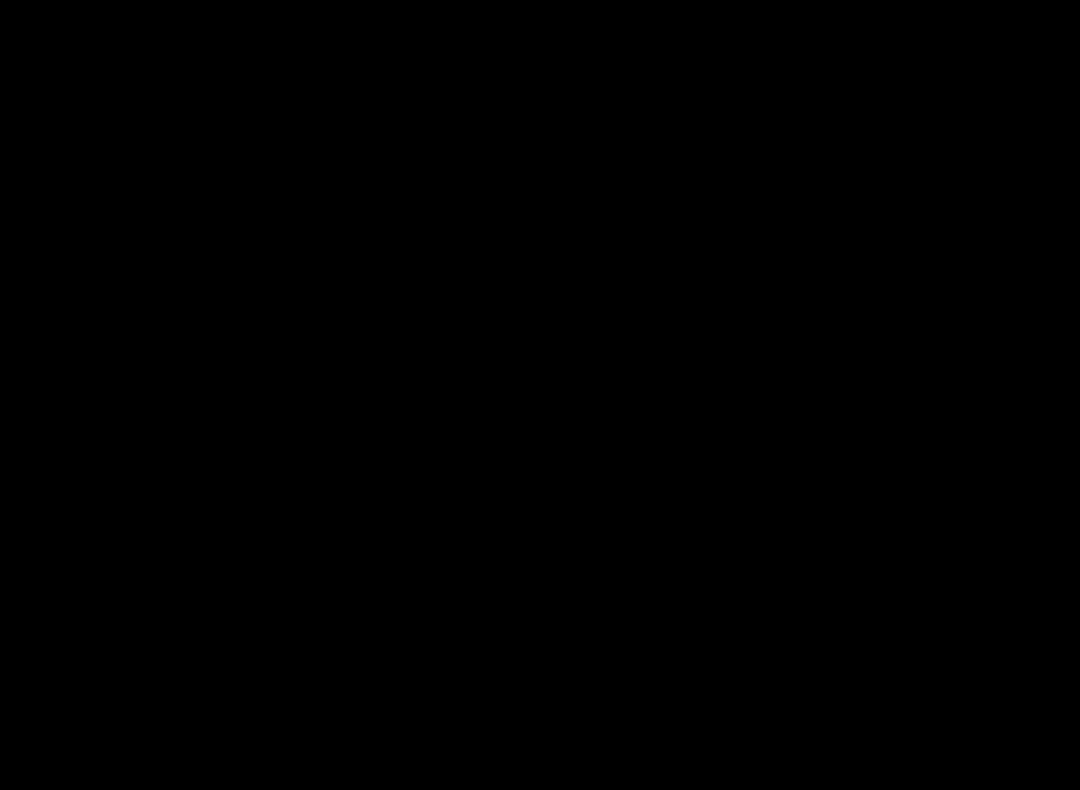 click at bounding box center (540, 395) 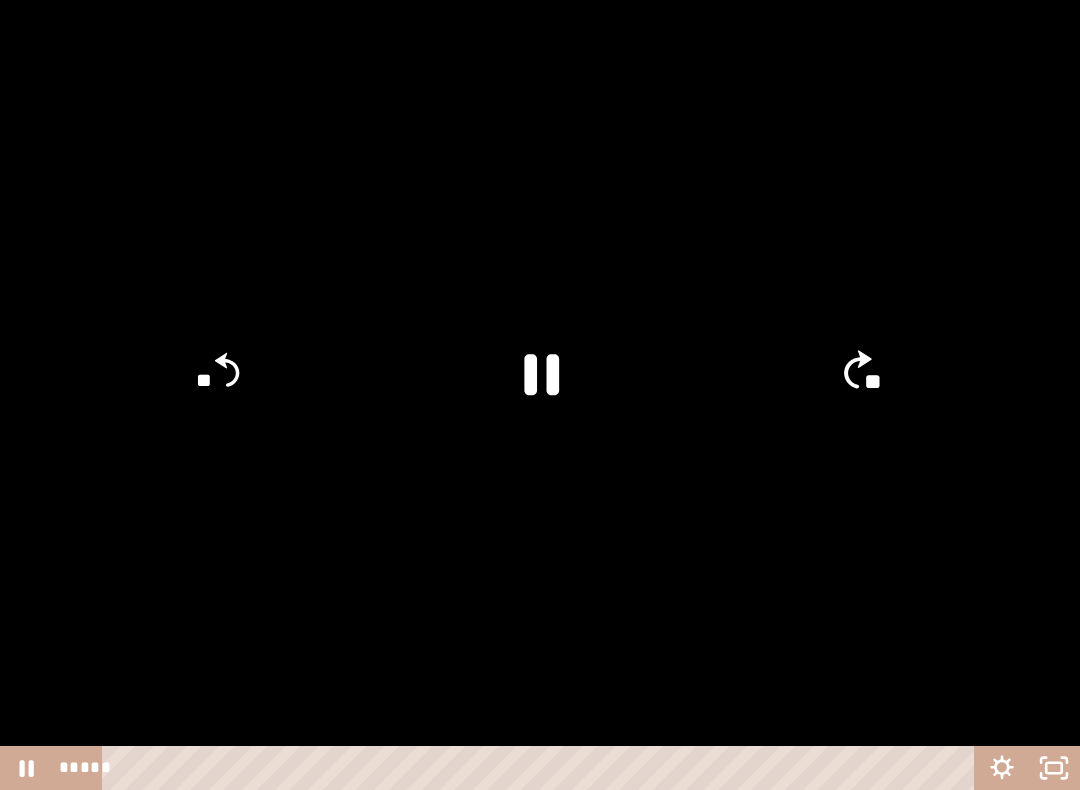 click on "**" 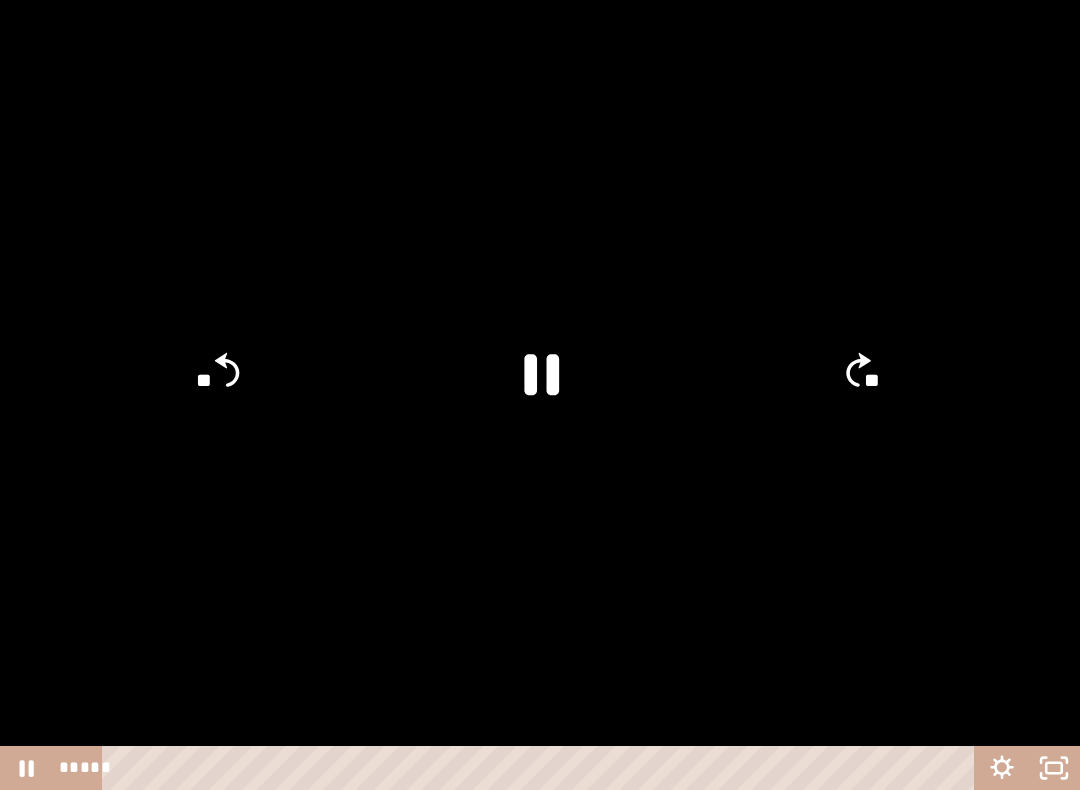 click on "**" 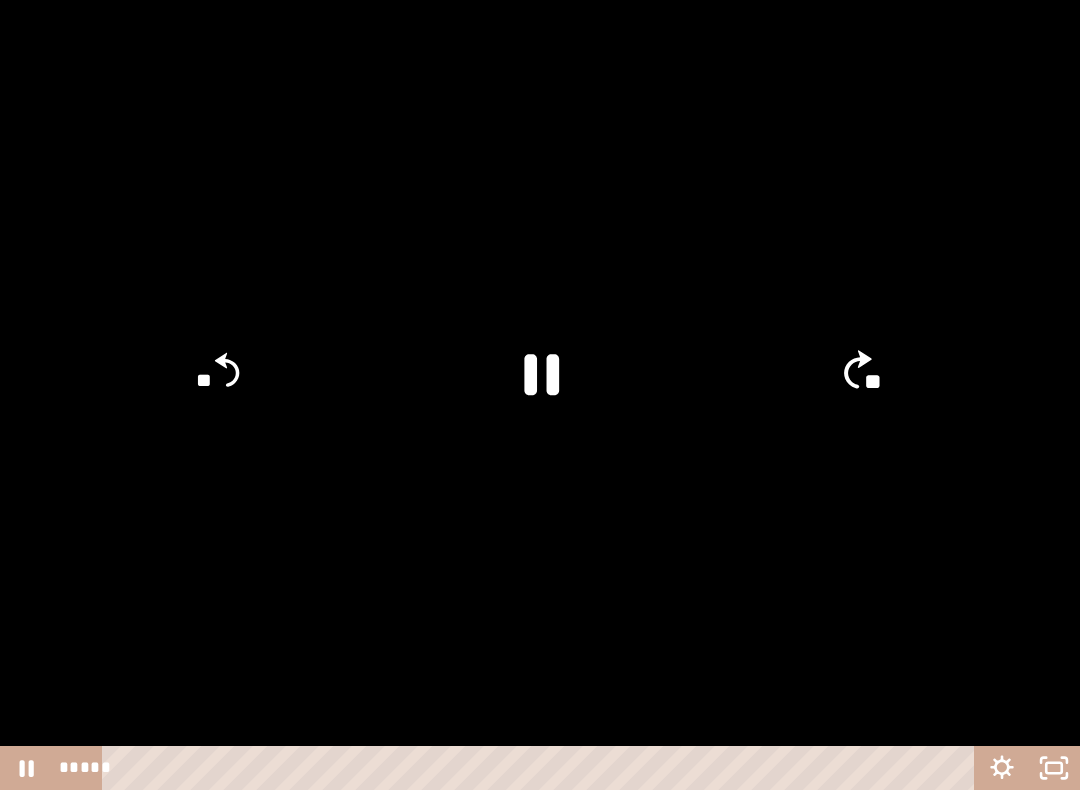 click on "**" 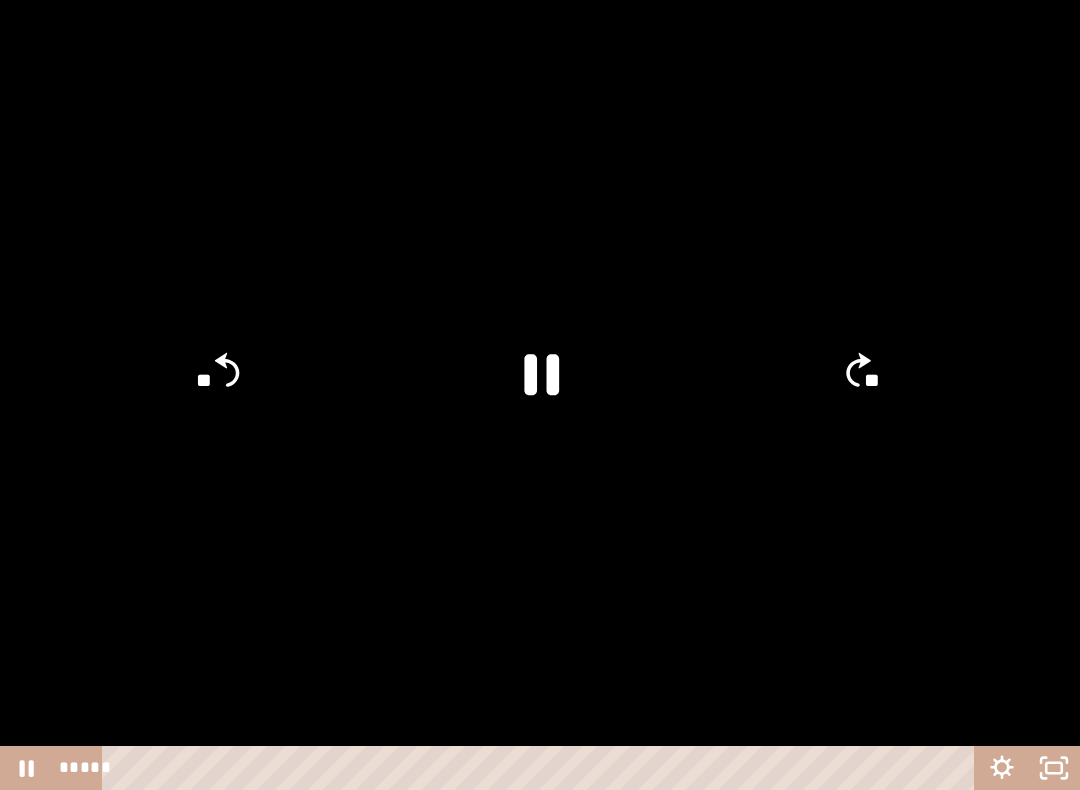 click on "**" 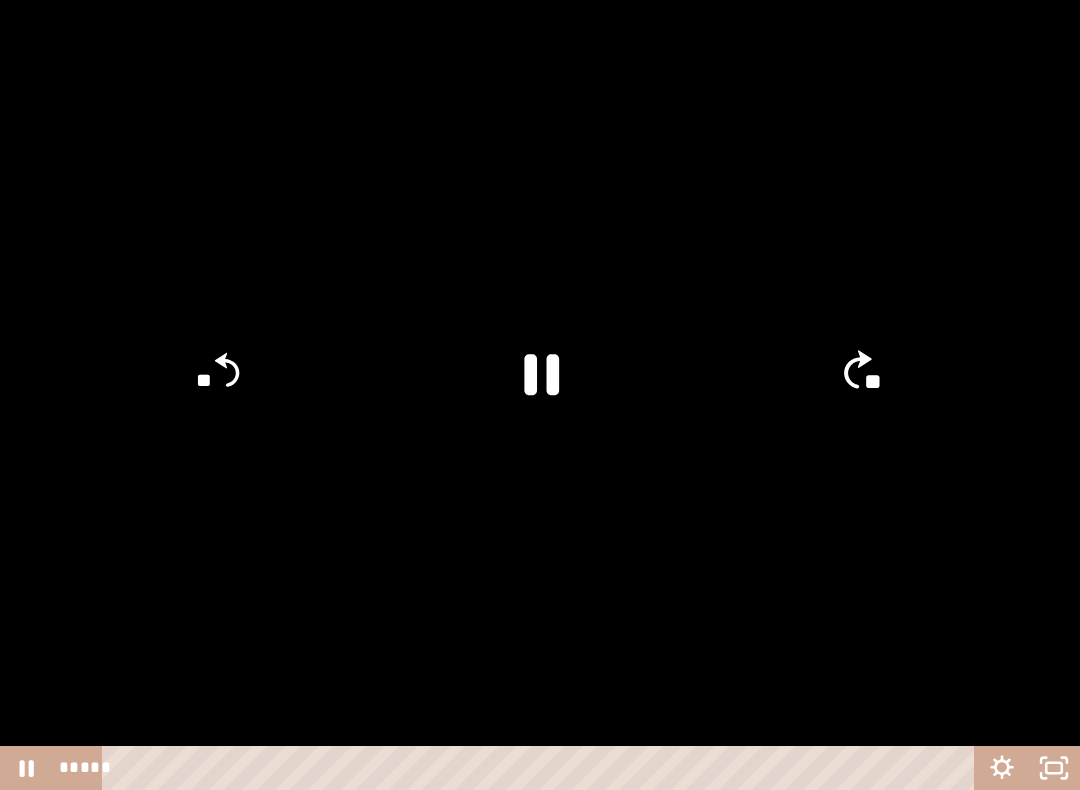click on "**" 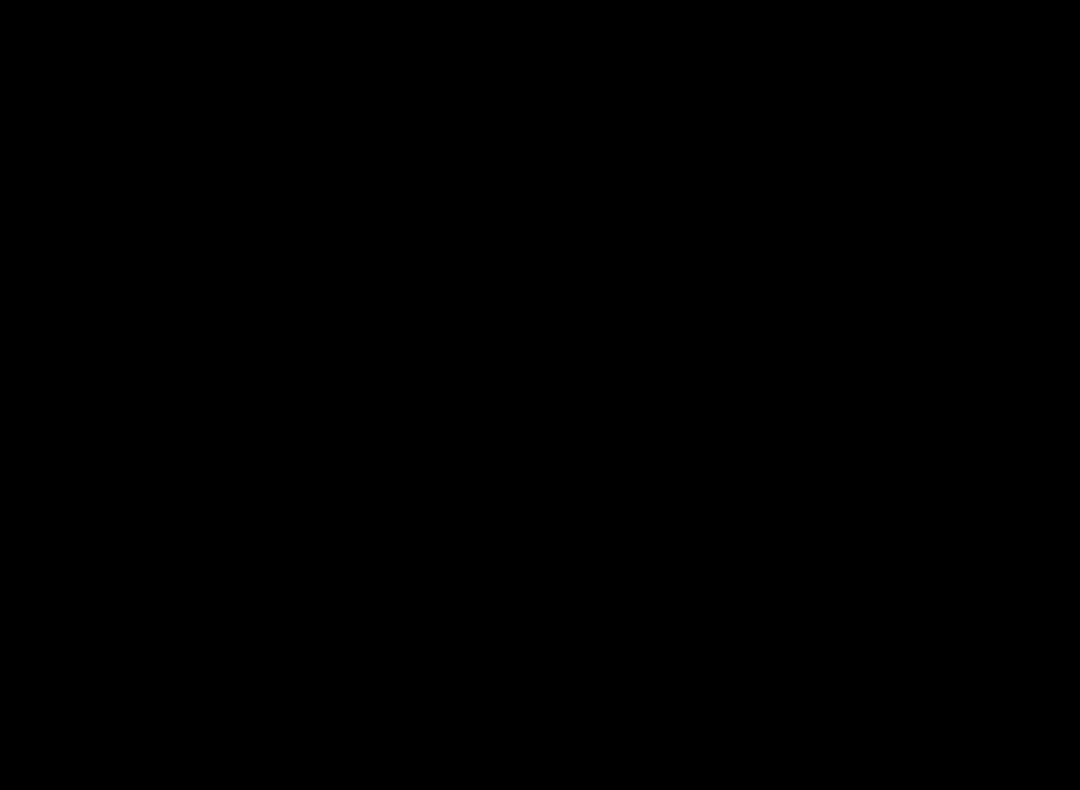 click at bounding box center (540, 395) 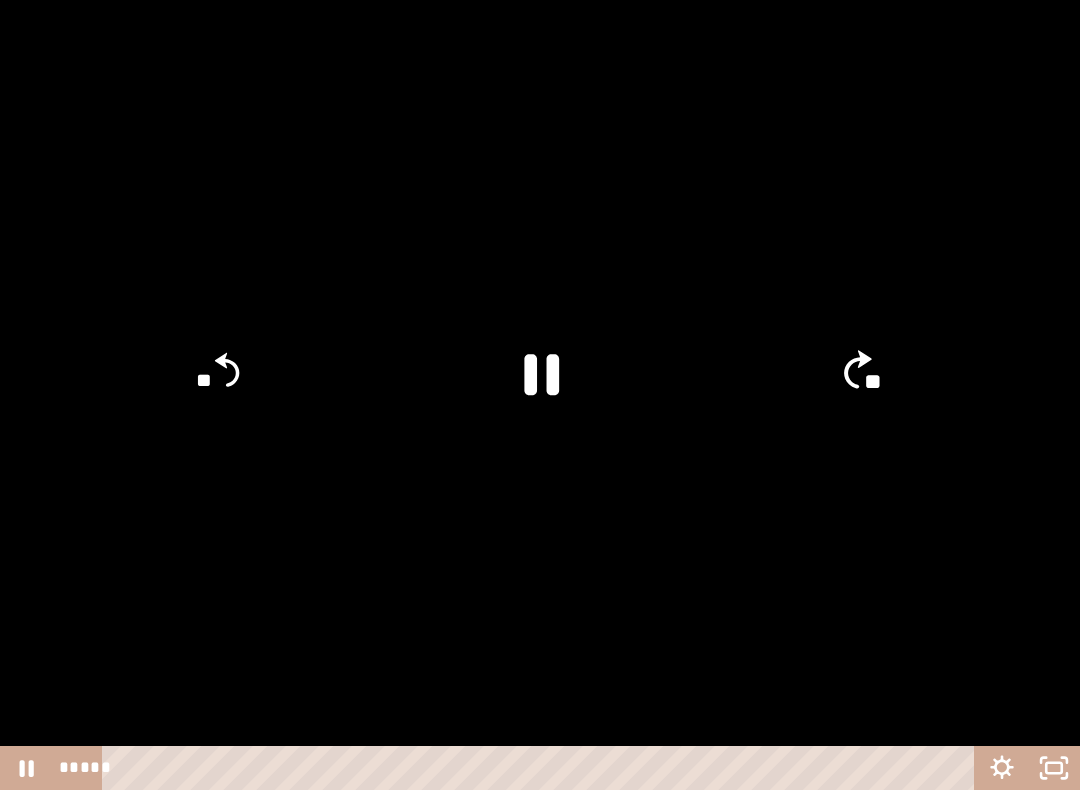 click on "**" 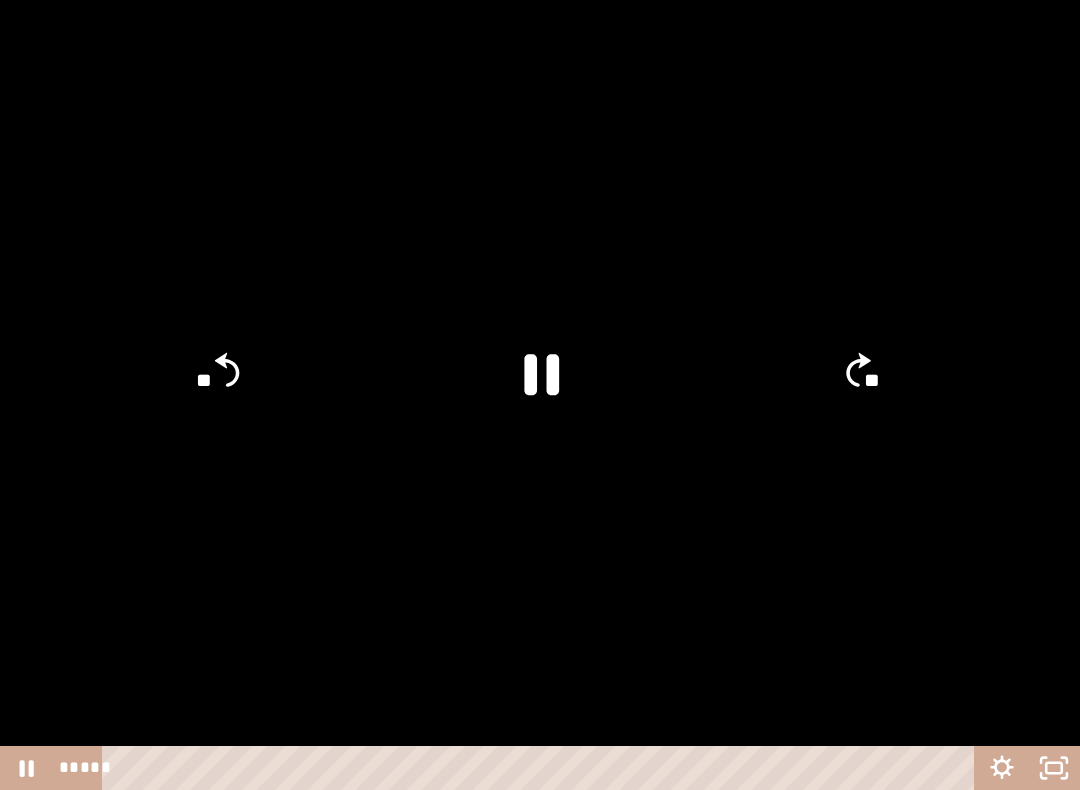 click on "**" 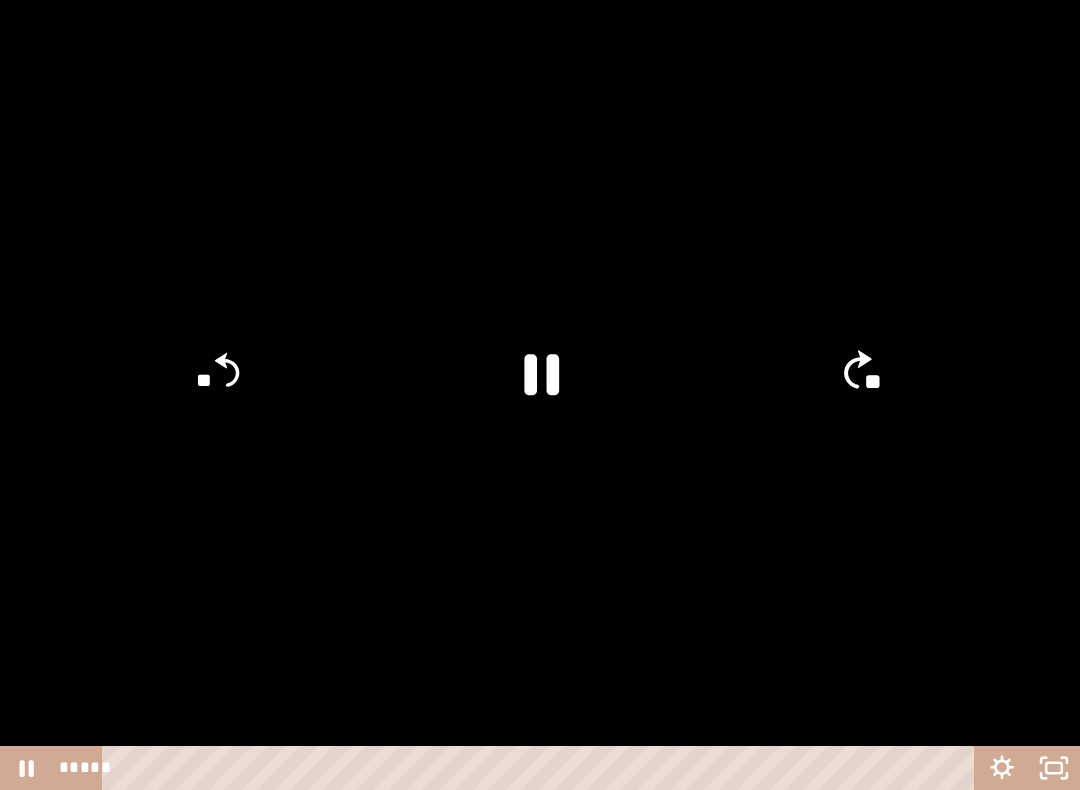 click on "**" 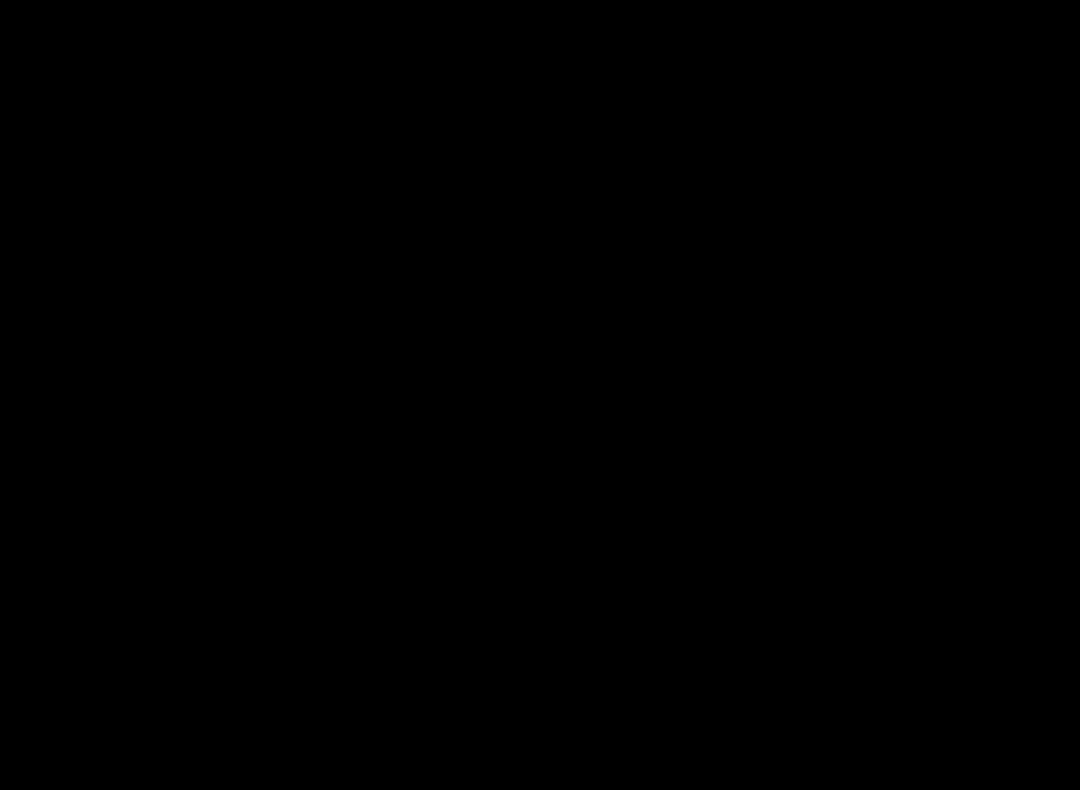 click at bounding box center [540, 395] 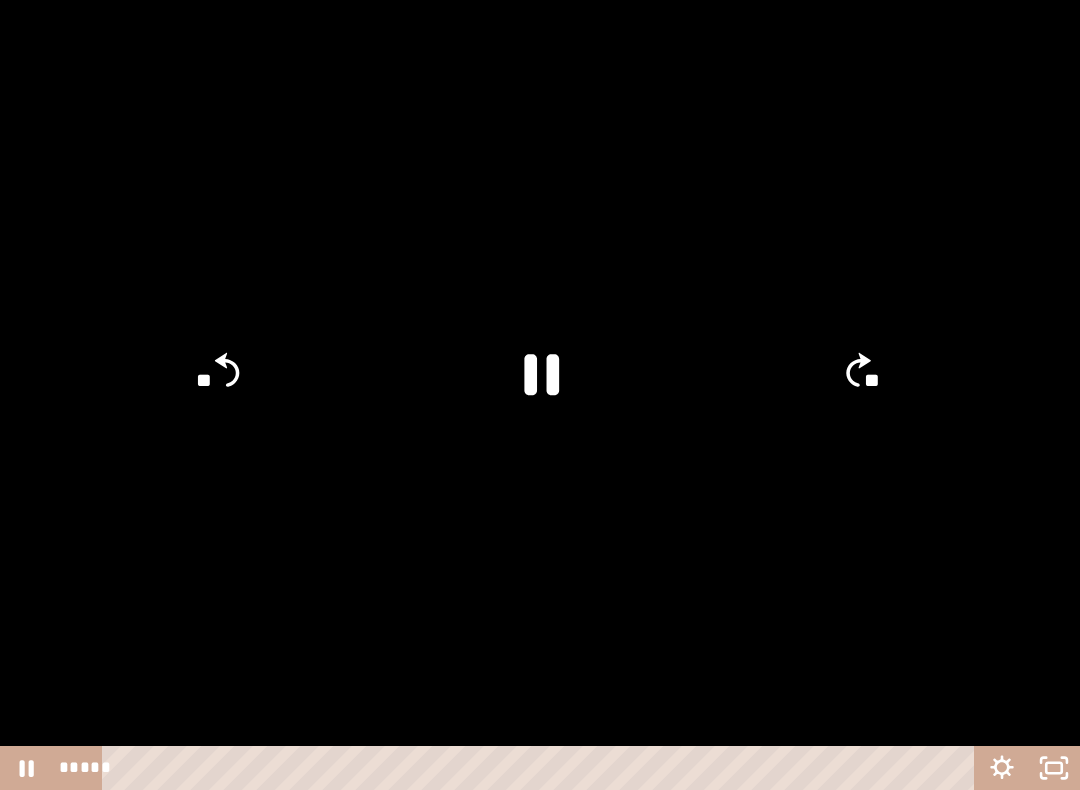 click on "**" 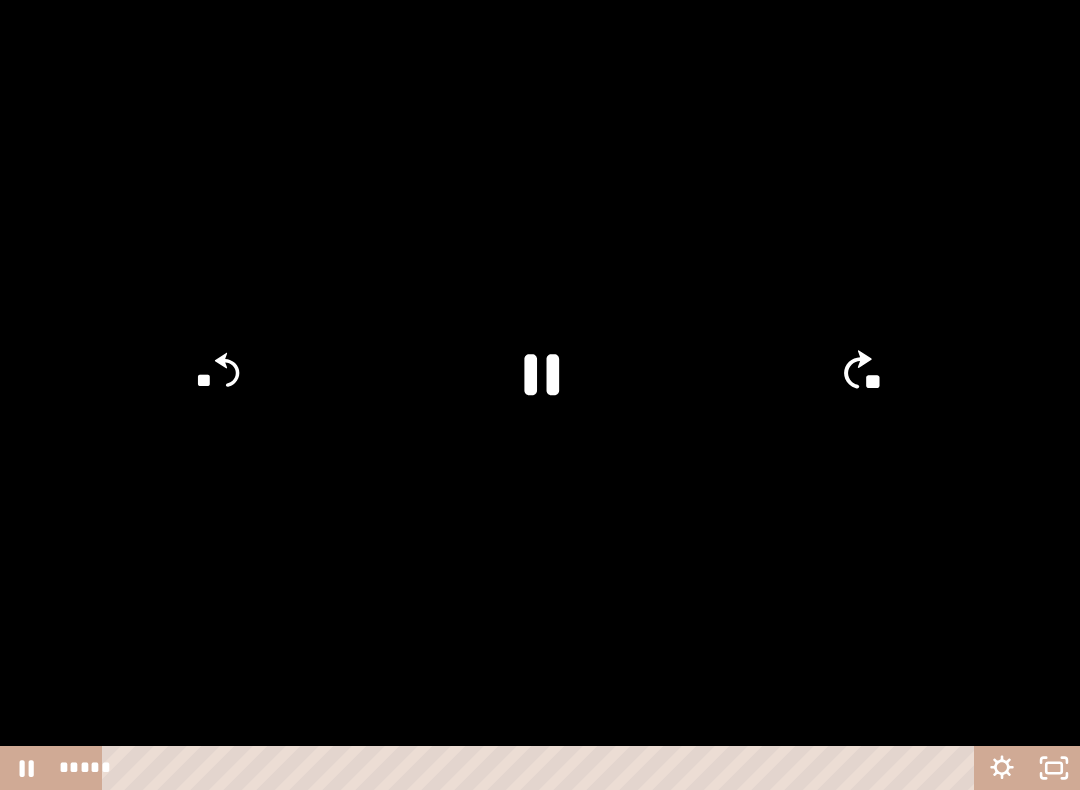 click on "**" 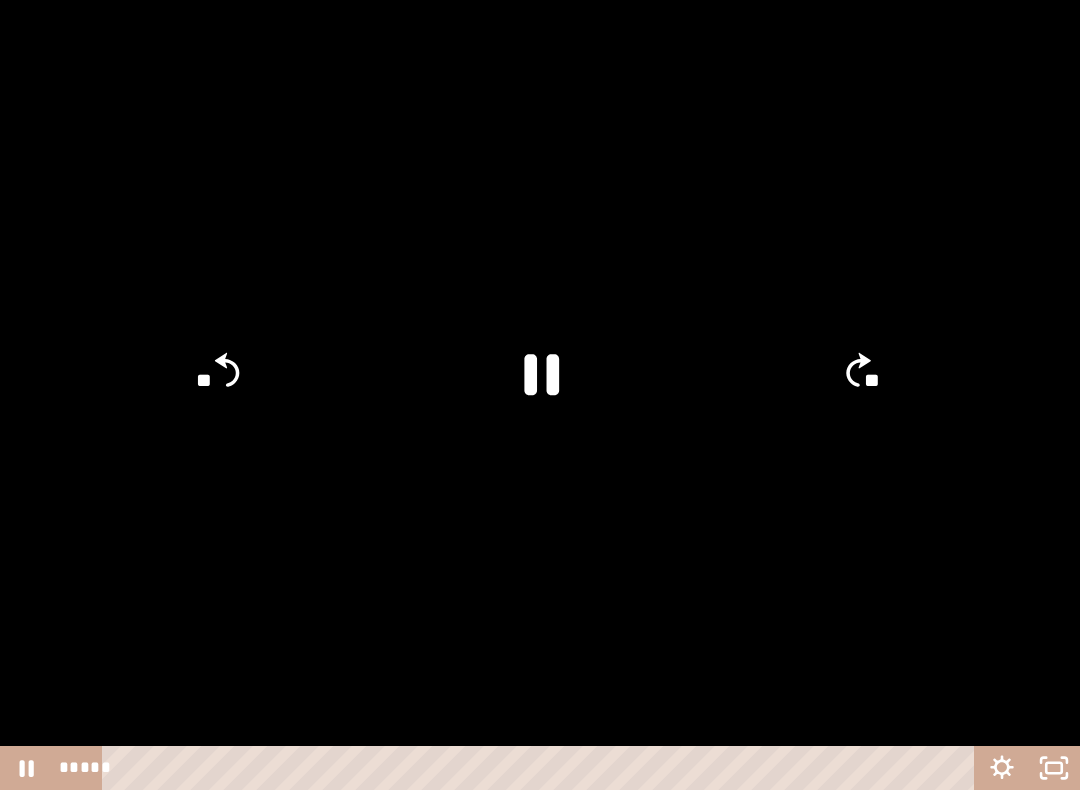 click on "**" 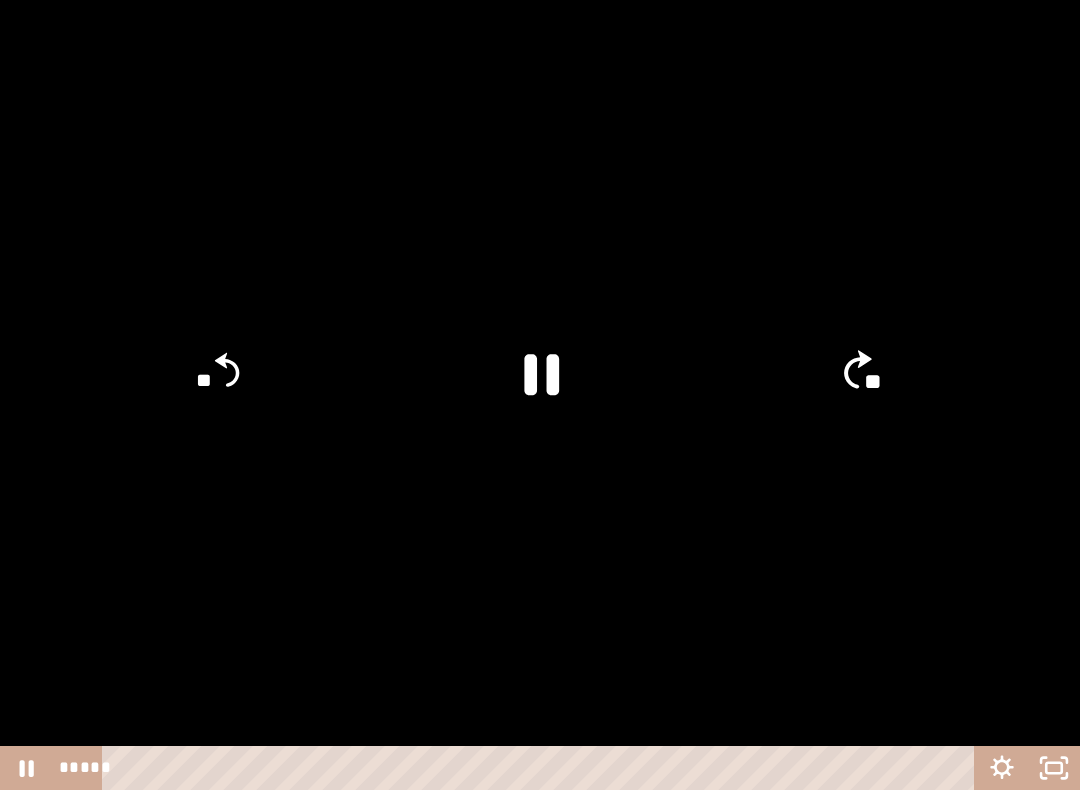 click on "**" 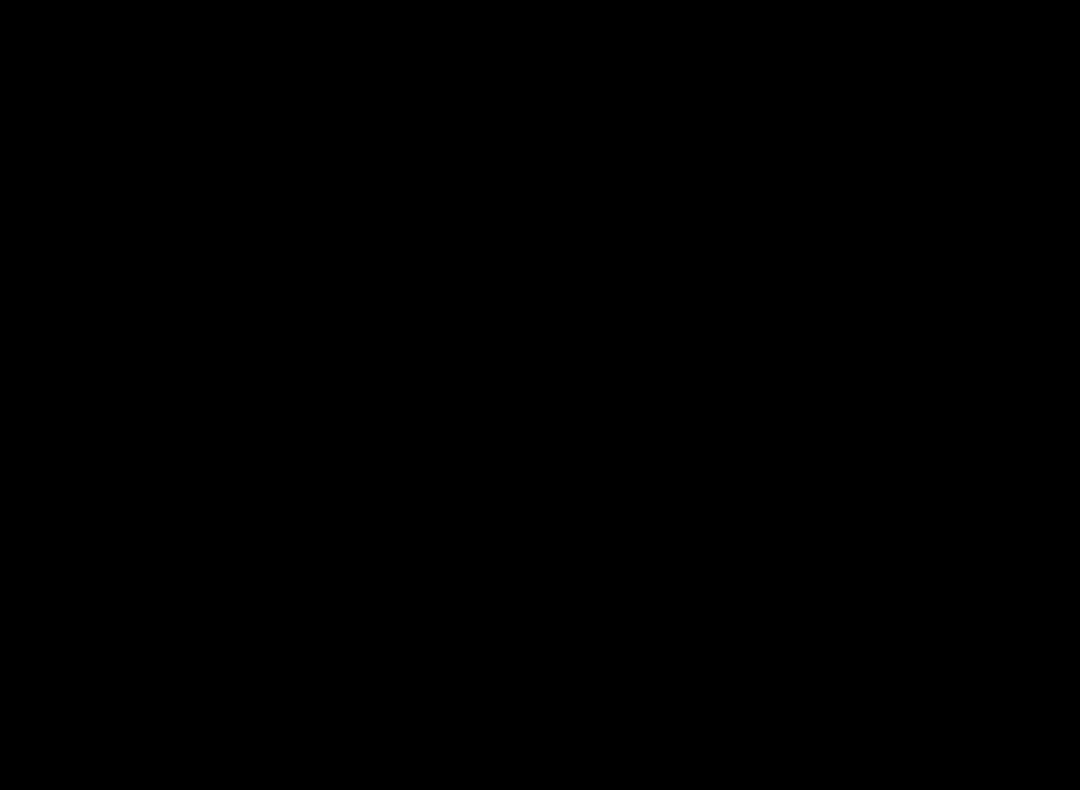 click at bounding box center [540, 395] 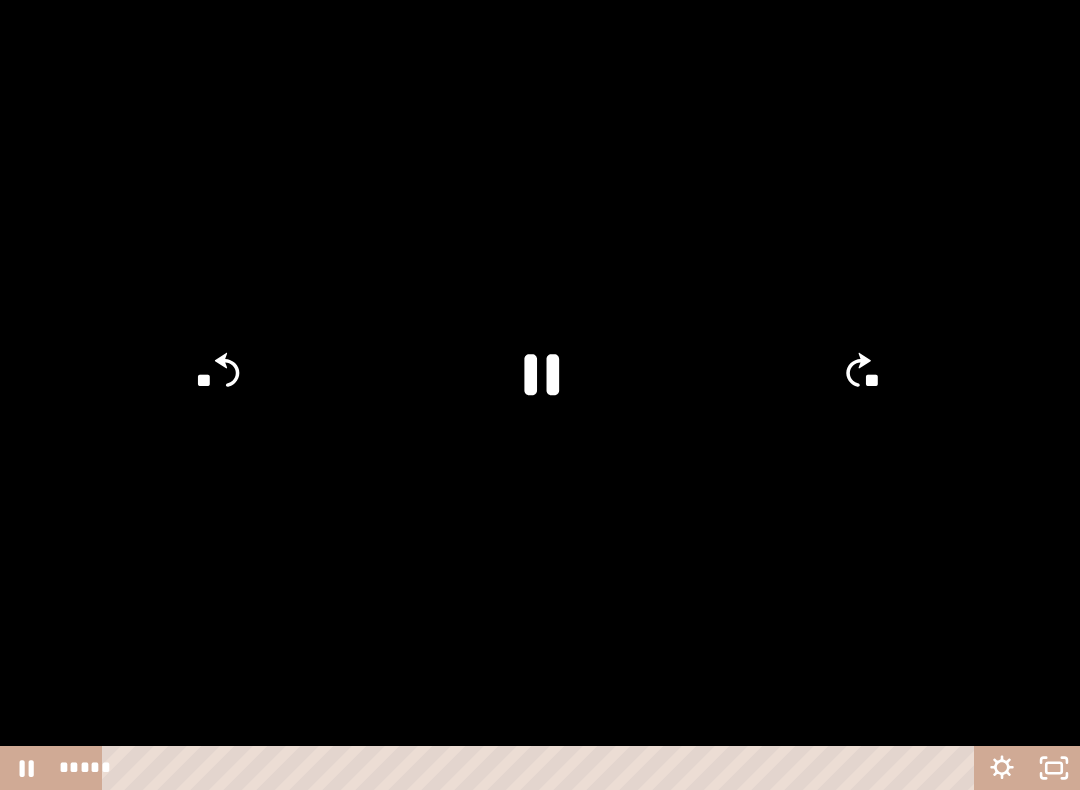 click on "**" 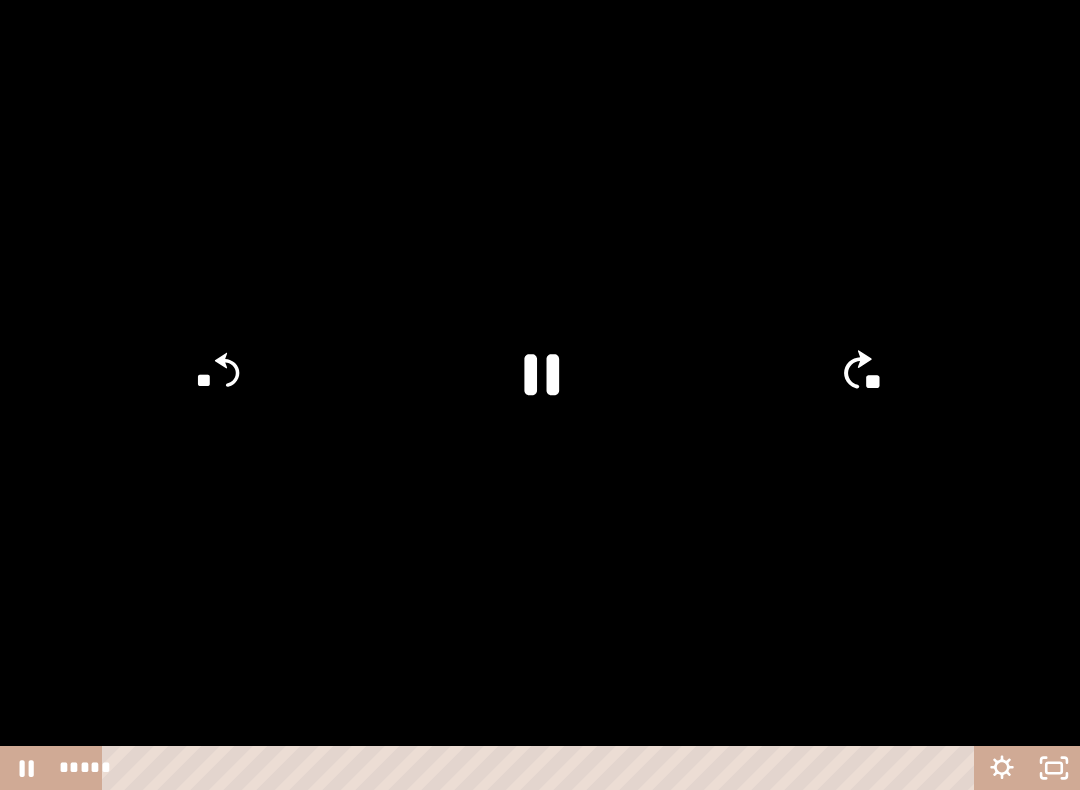 click on "**" 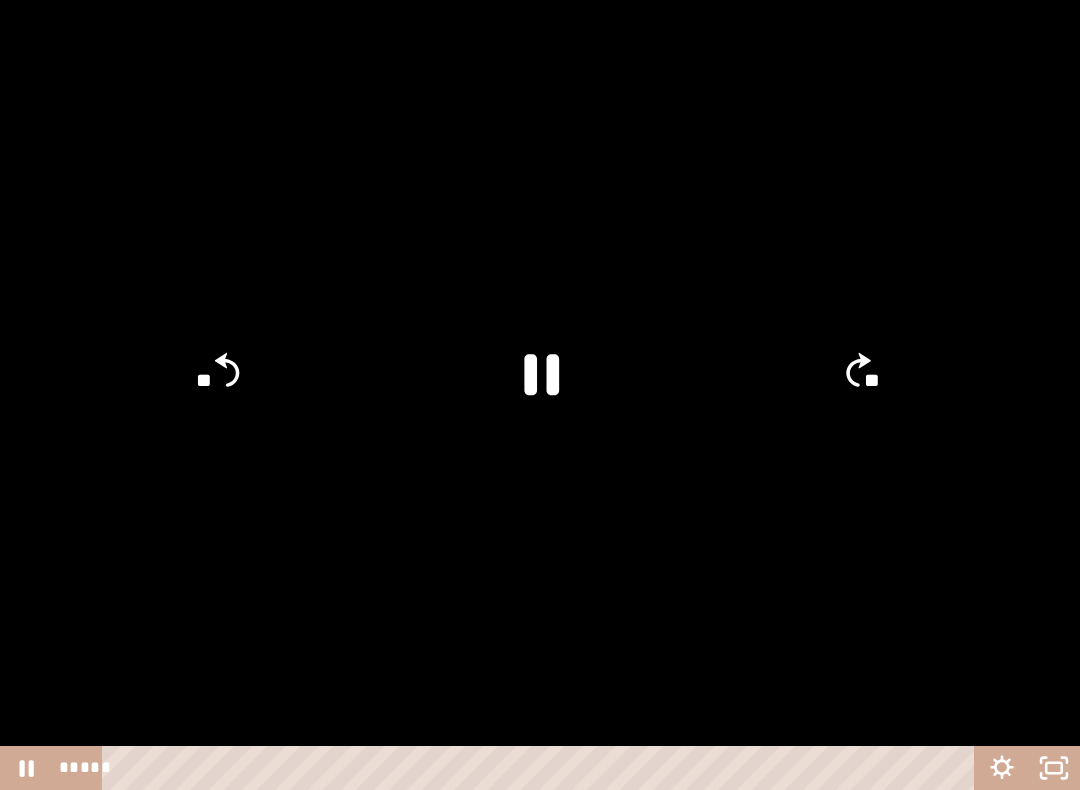 click on "**" 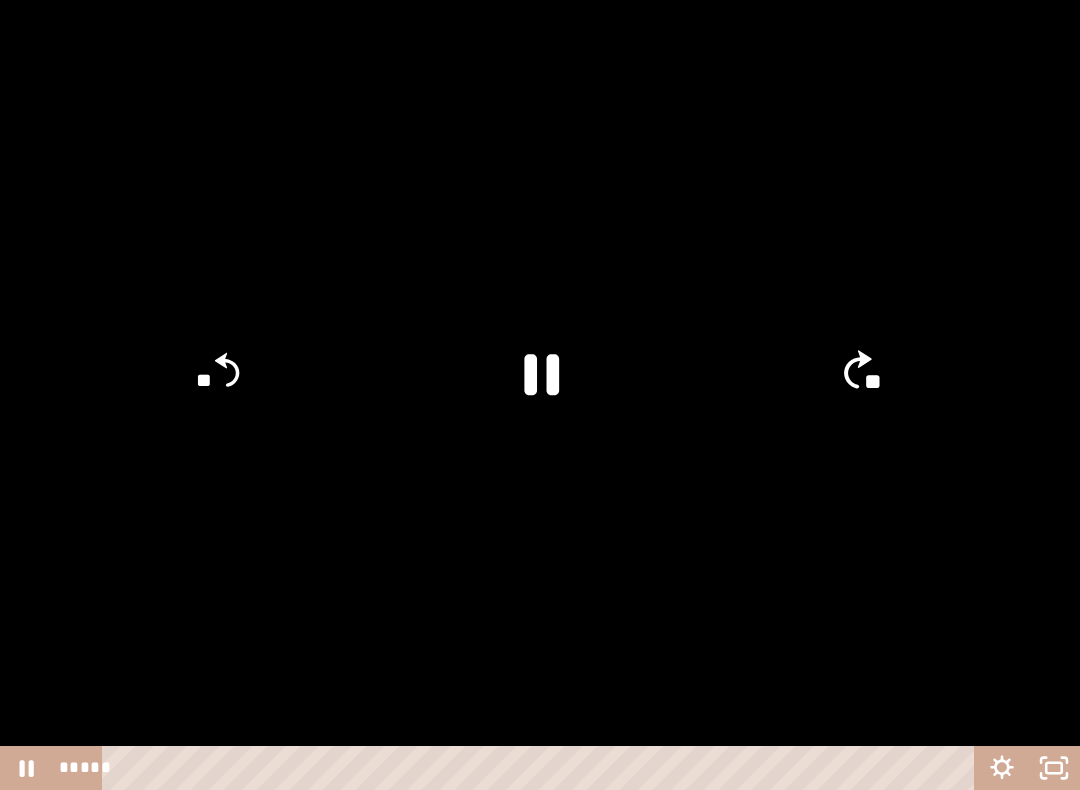 click on "**" 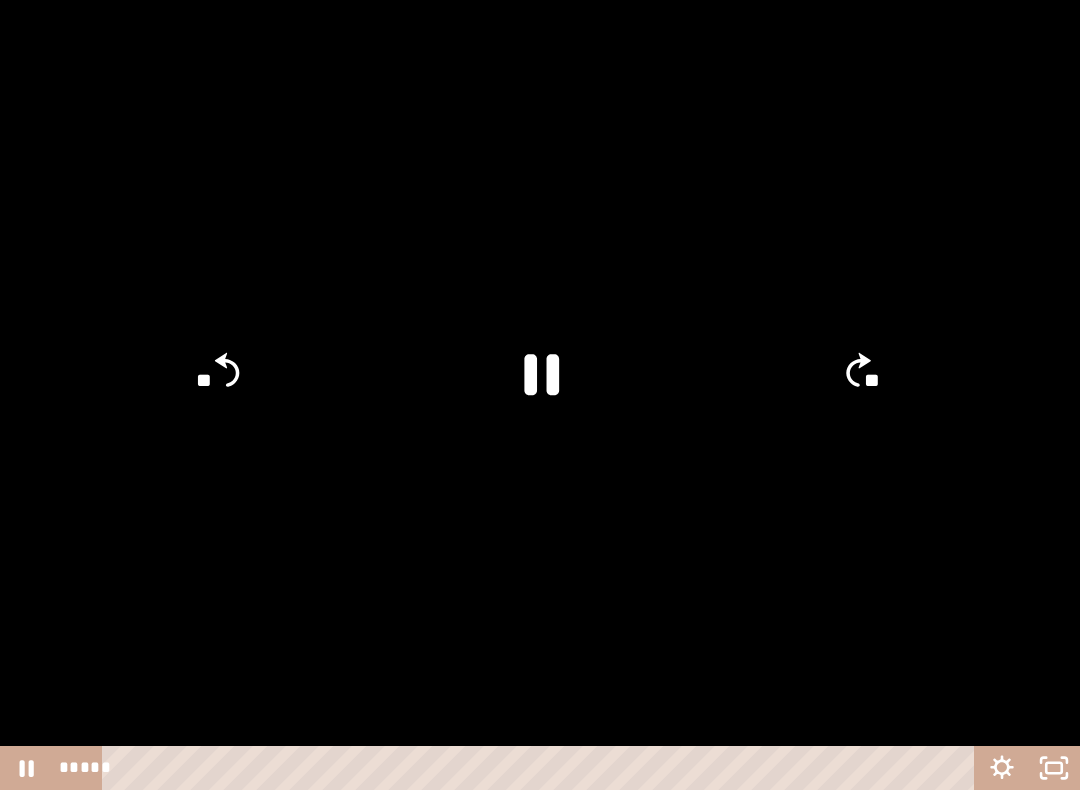 click 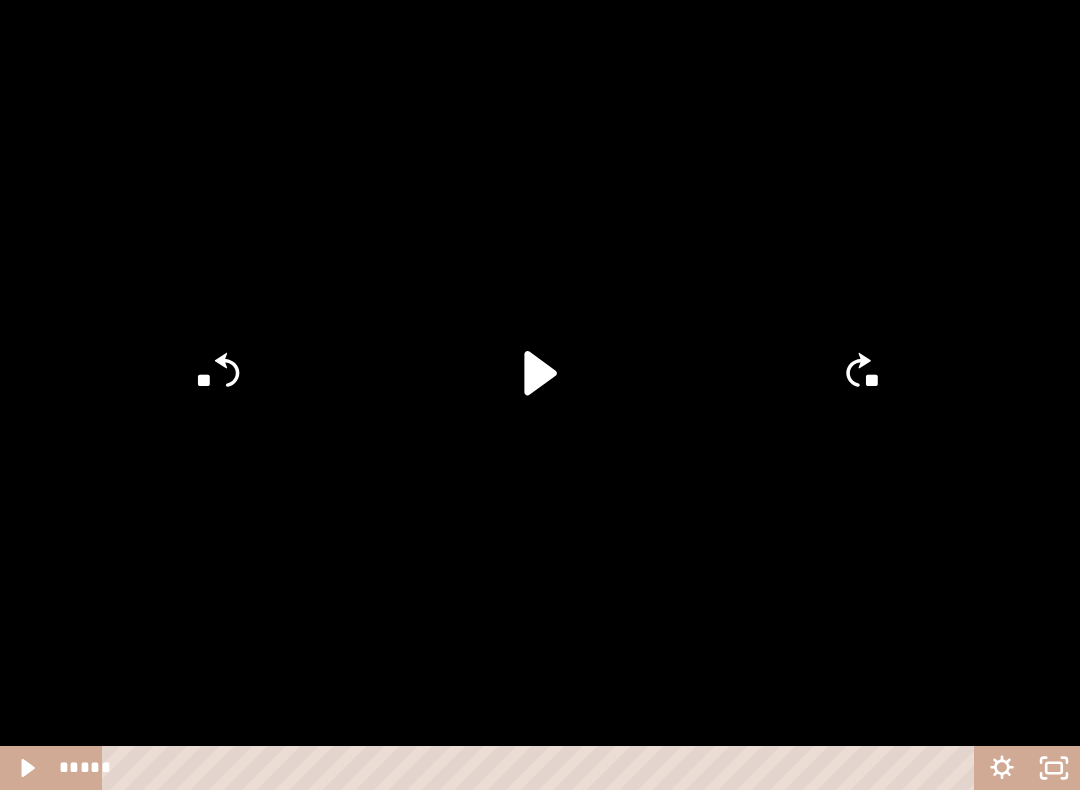 click on "**" 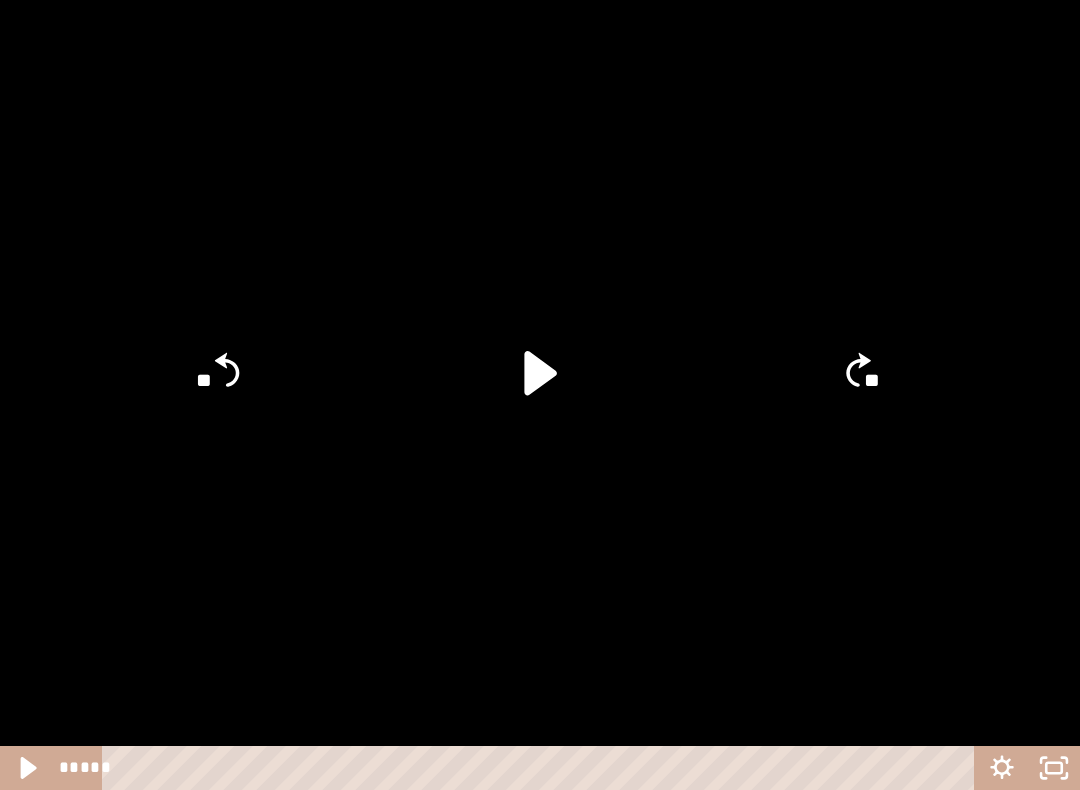 click 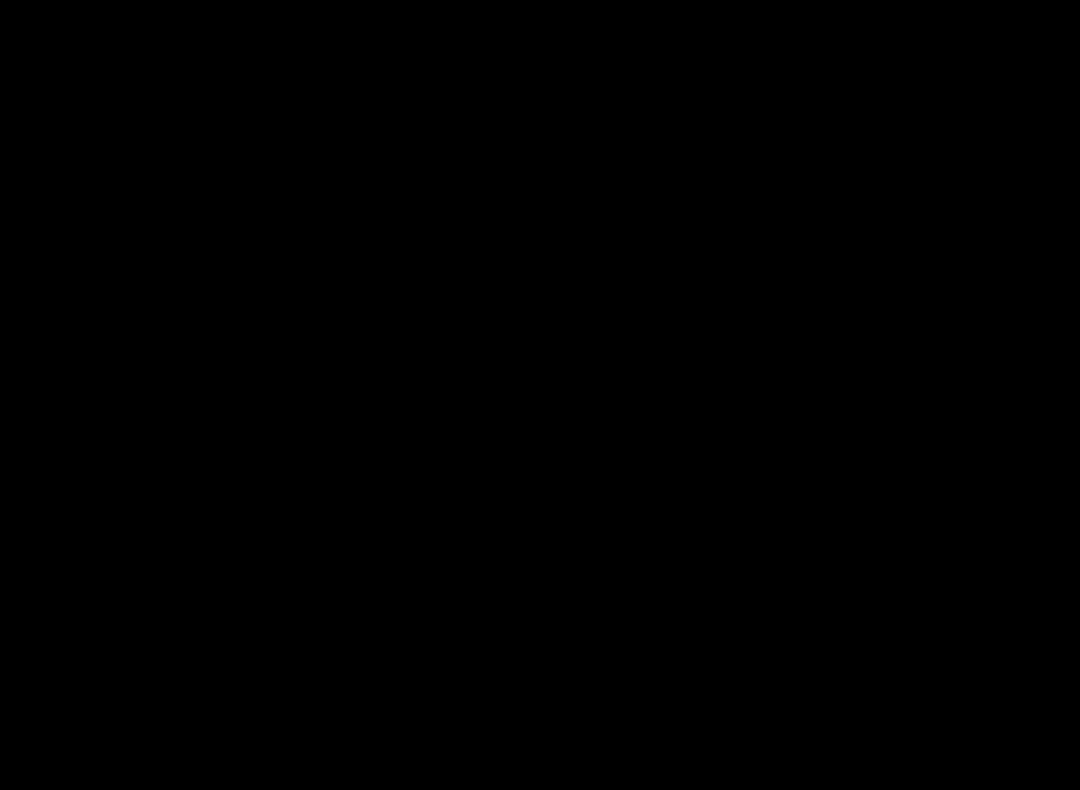 click at bounding box center (540, 395) 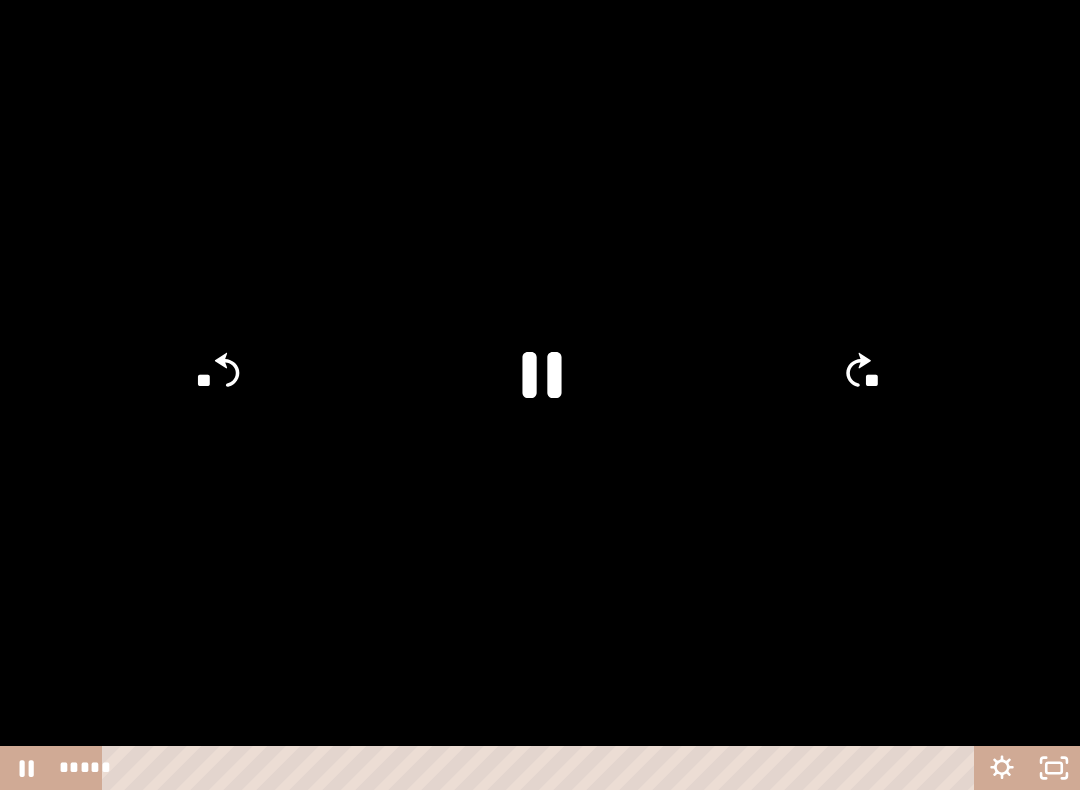 click 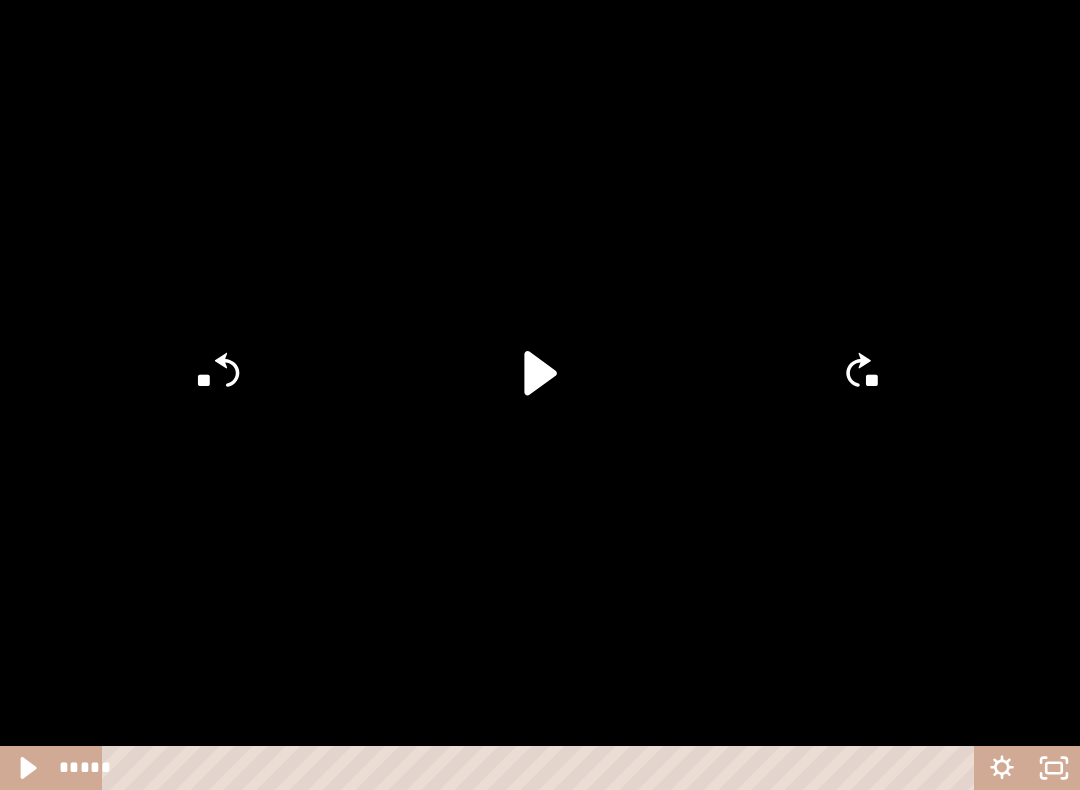 click 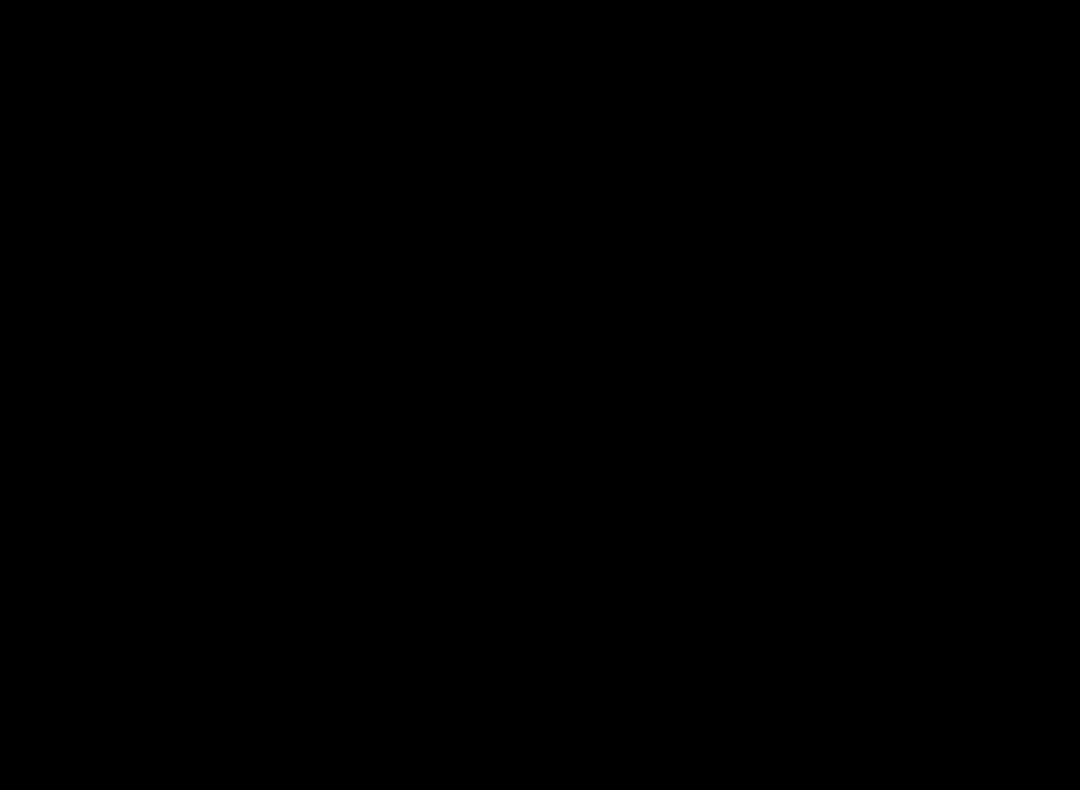 click at bounding box center (540, 395) 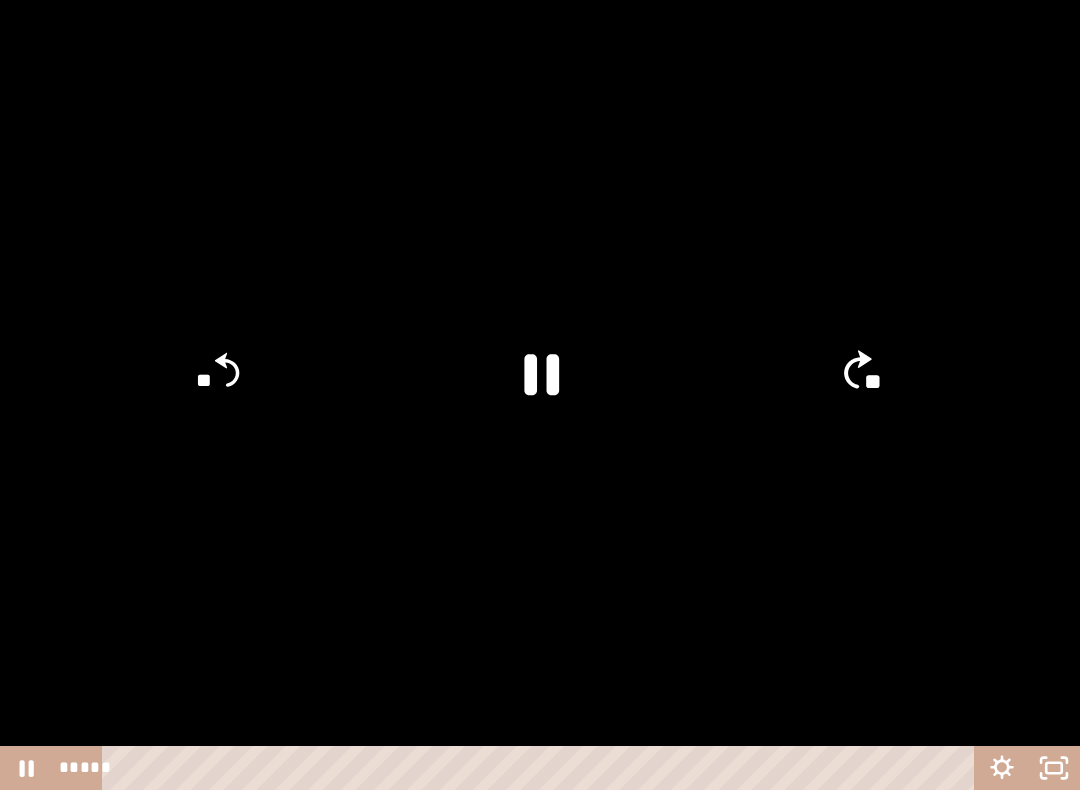 click on "**" 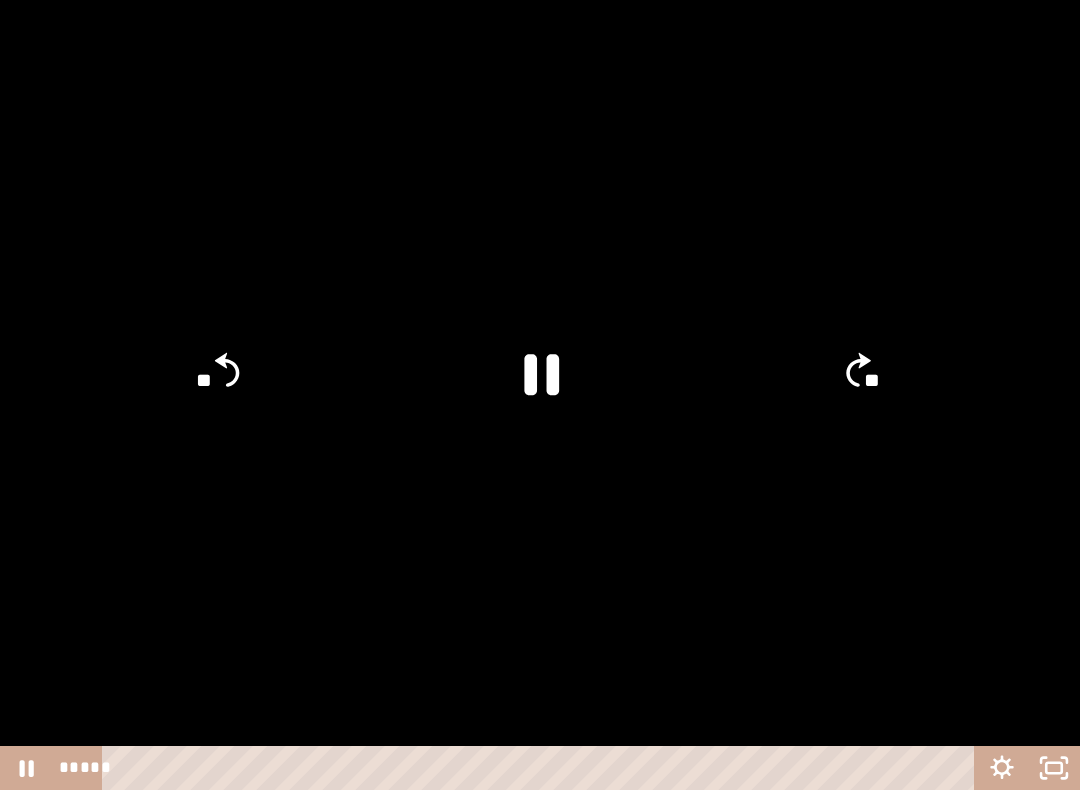 click on "**" 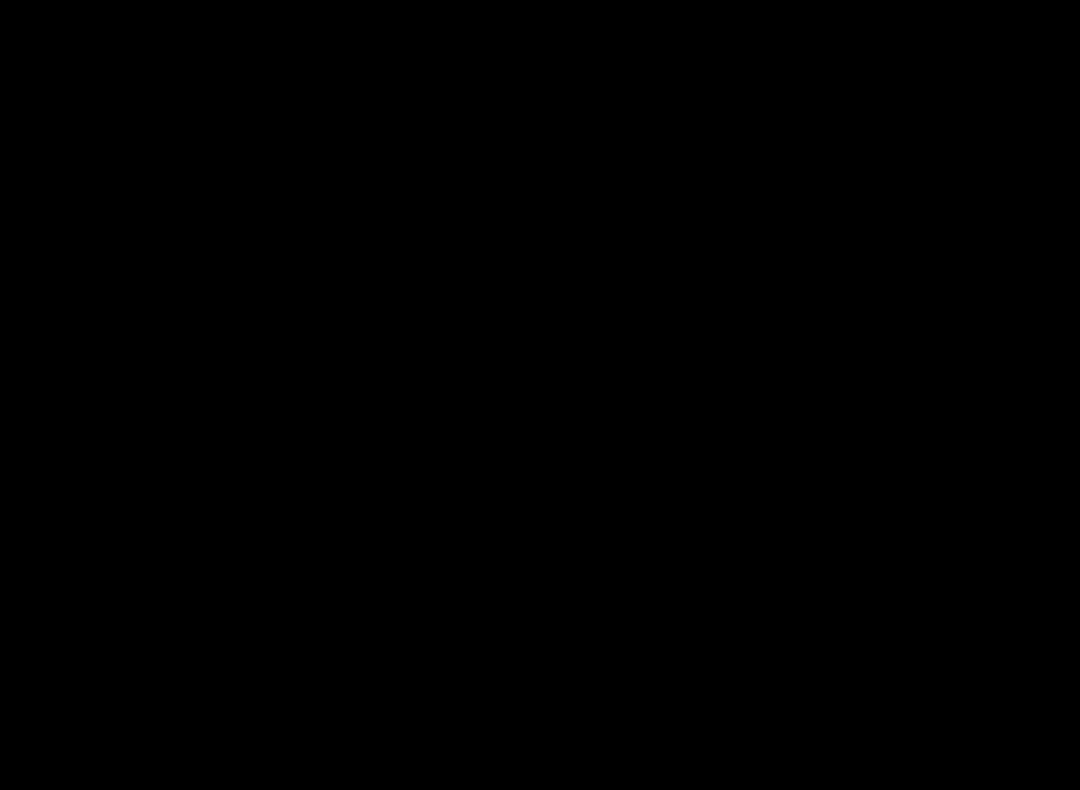click at bounding box center [540, 395] 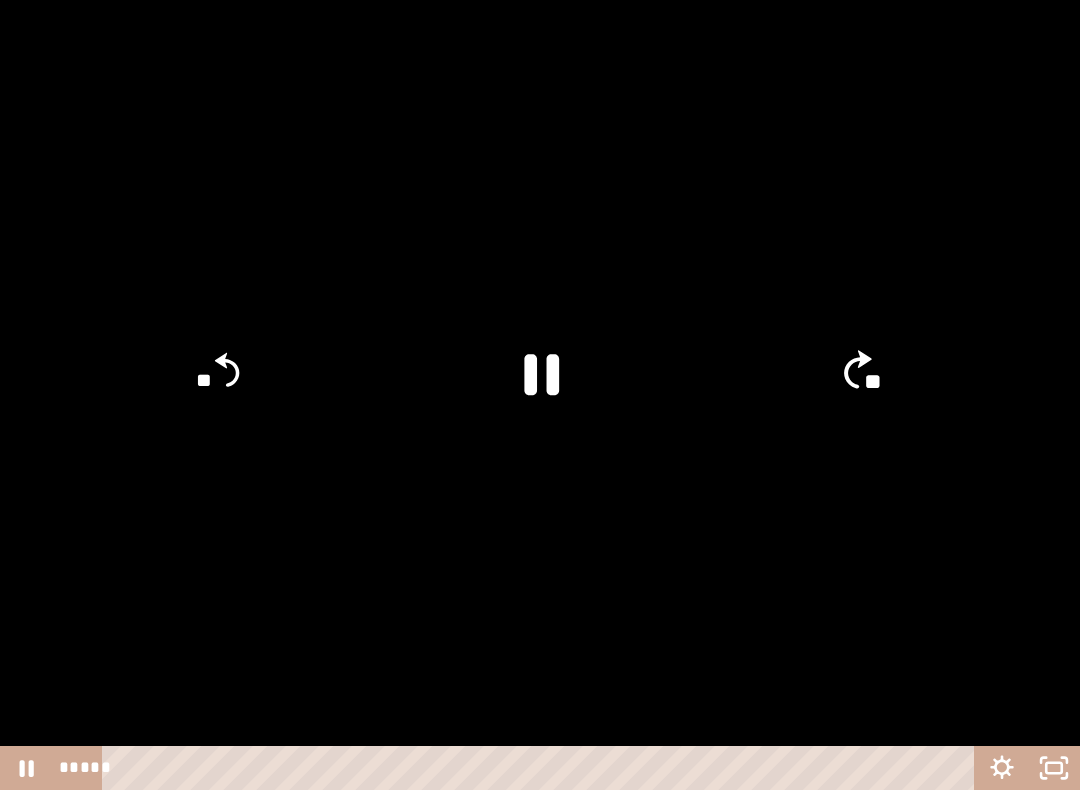 click on "**" 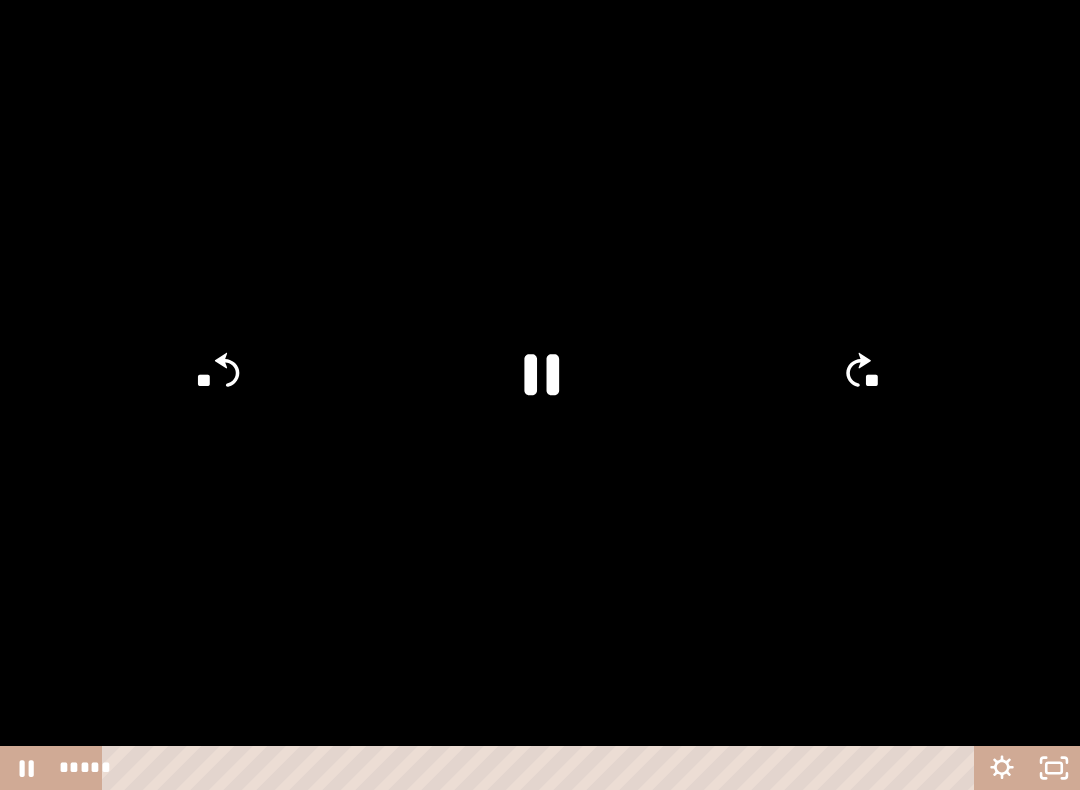 click on "**" 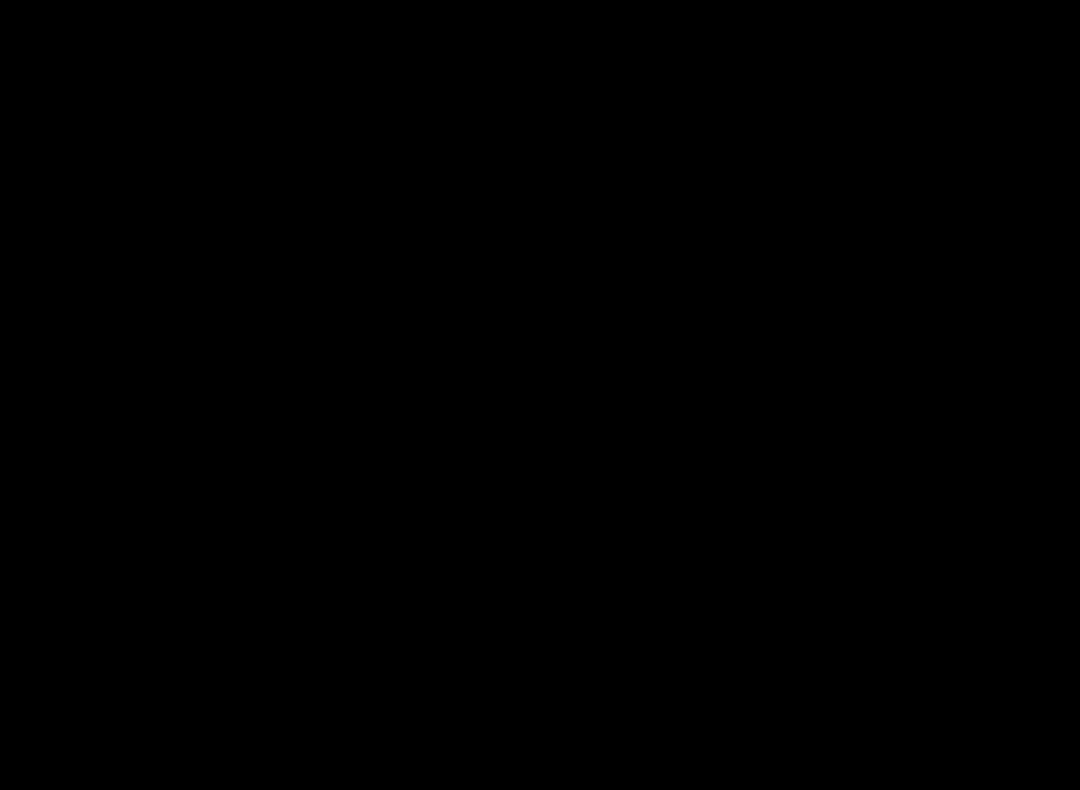 click at bounding box center [540, 395] 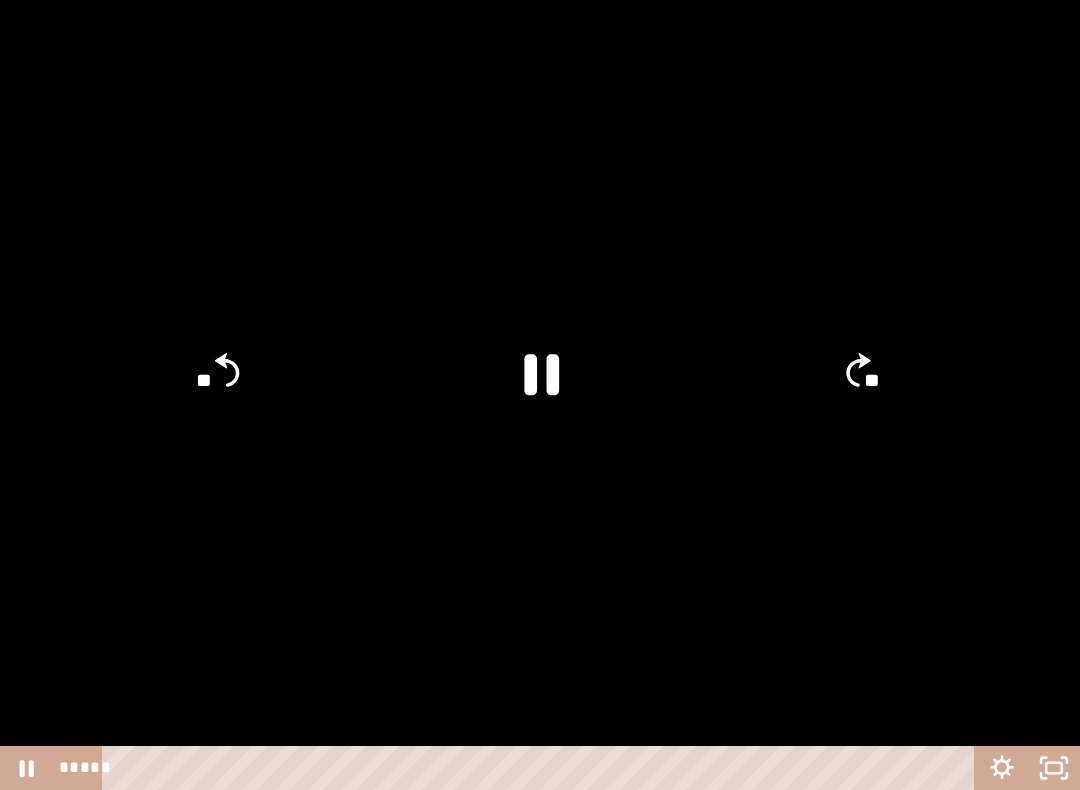 click at bounding box center (540, 395) 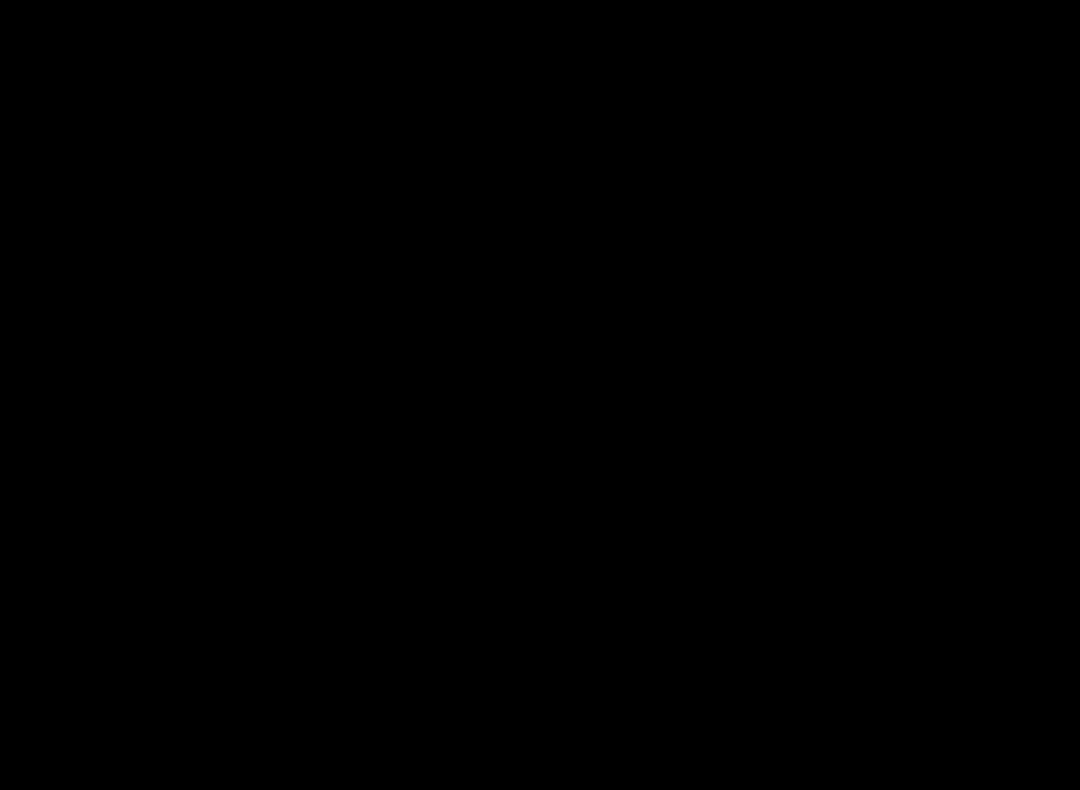 click at bounding box center [540, 395] 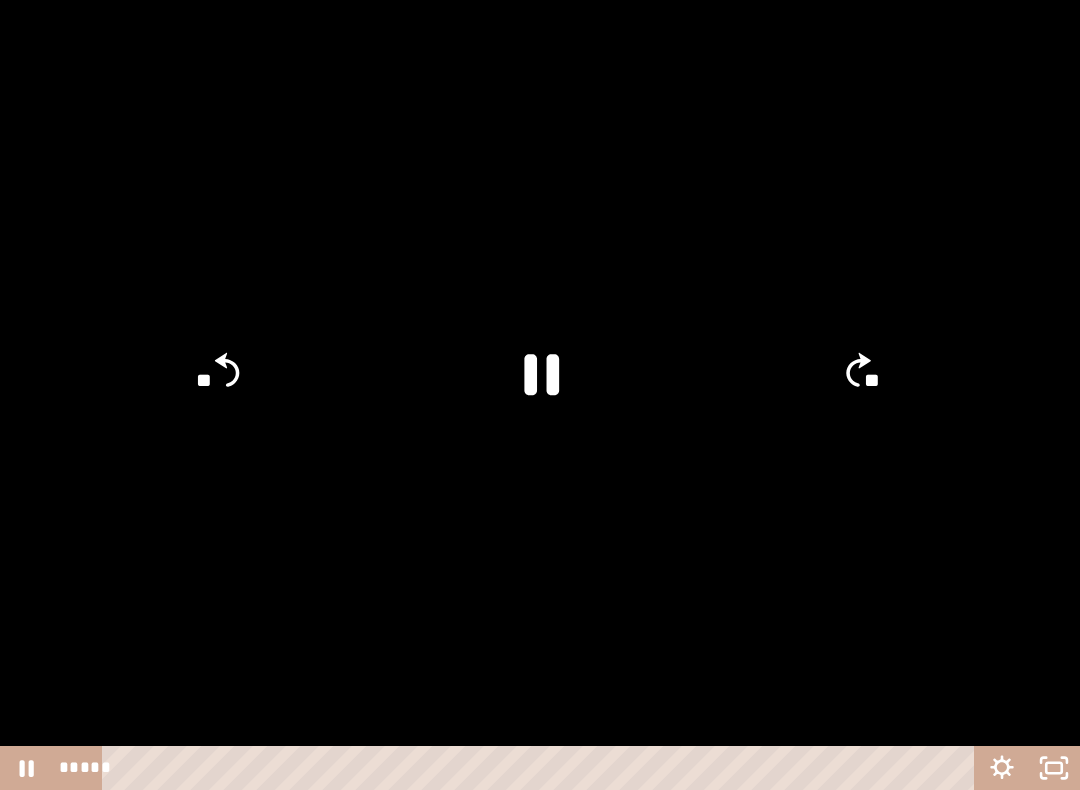 click on "**" 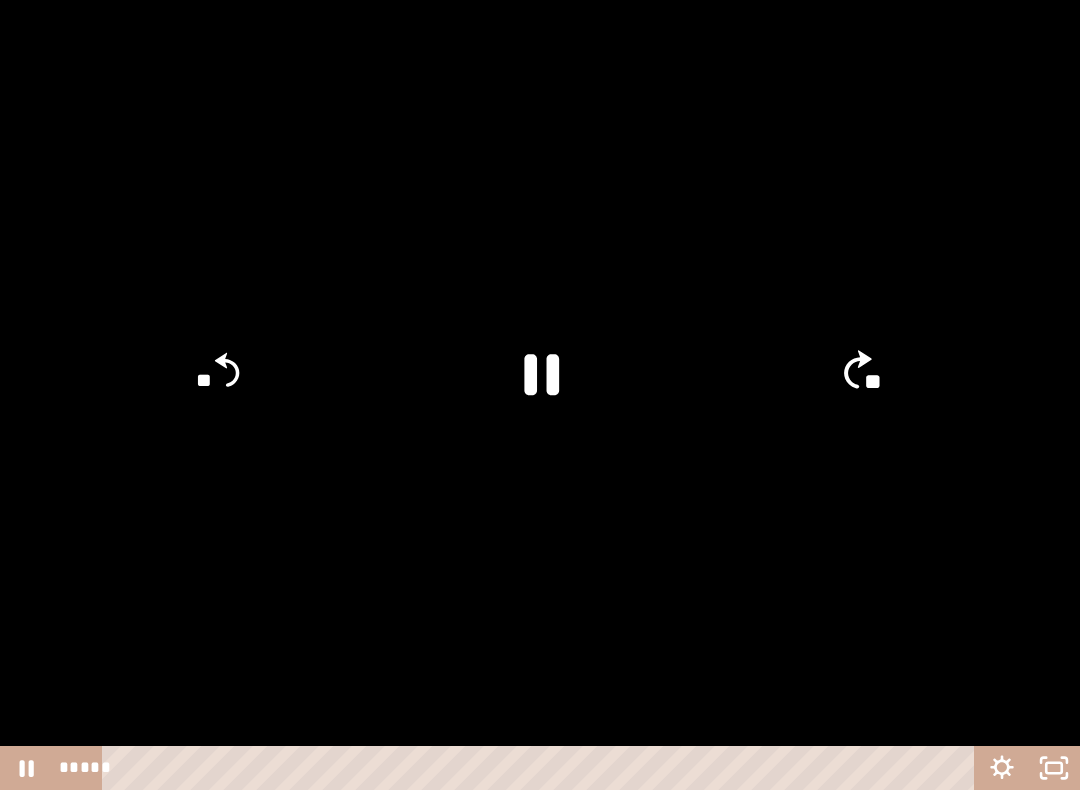 click on "**" 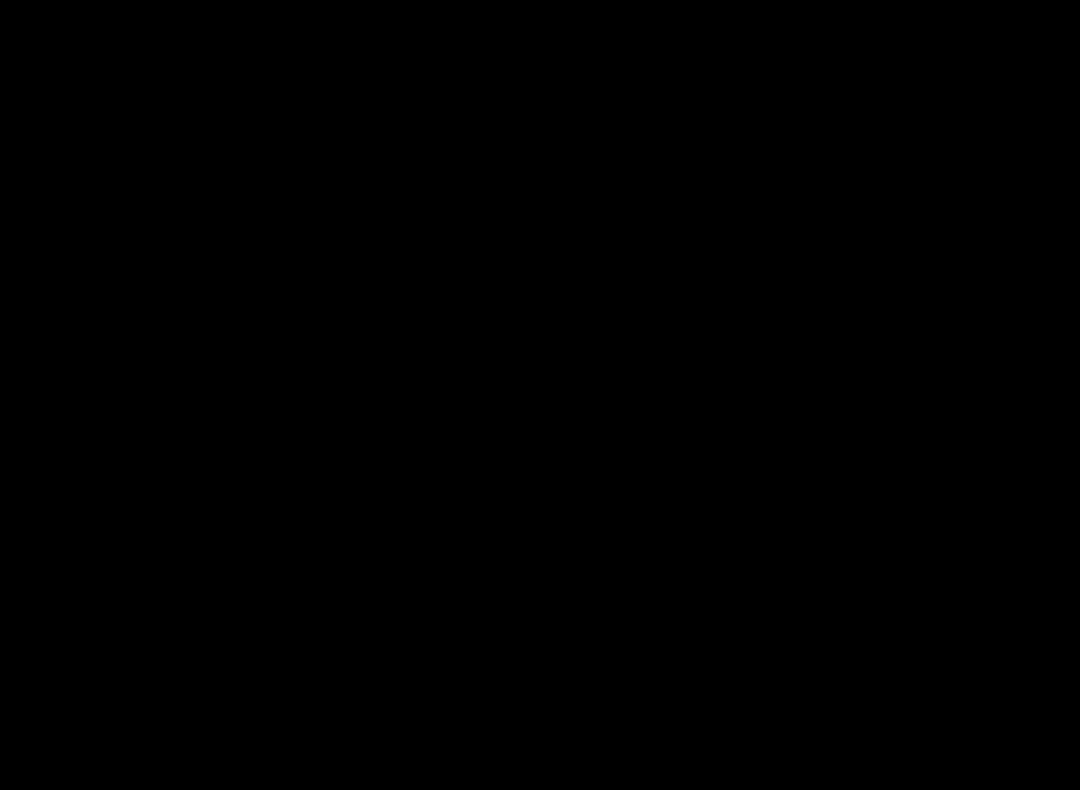 click at bounding box center (540, 395) 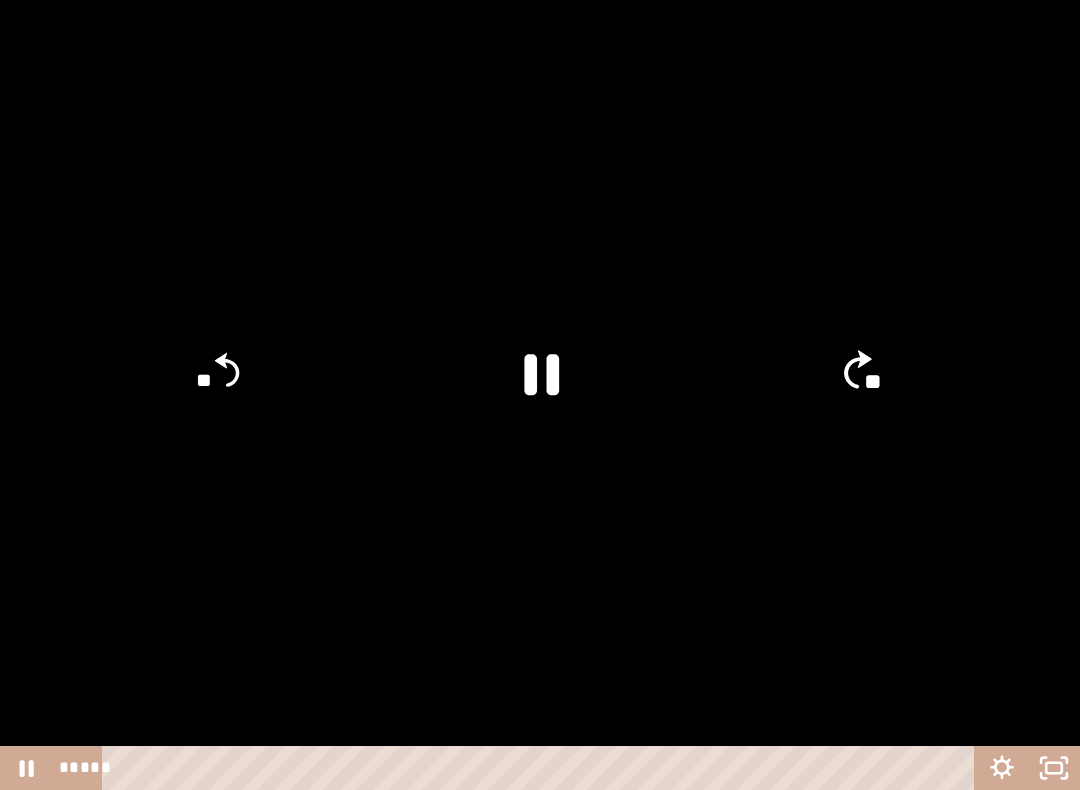 click on "**" 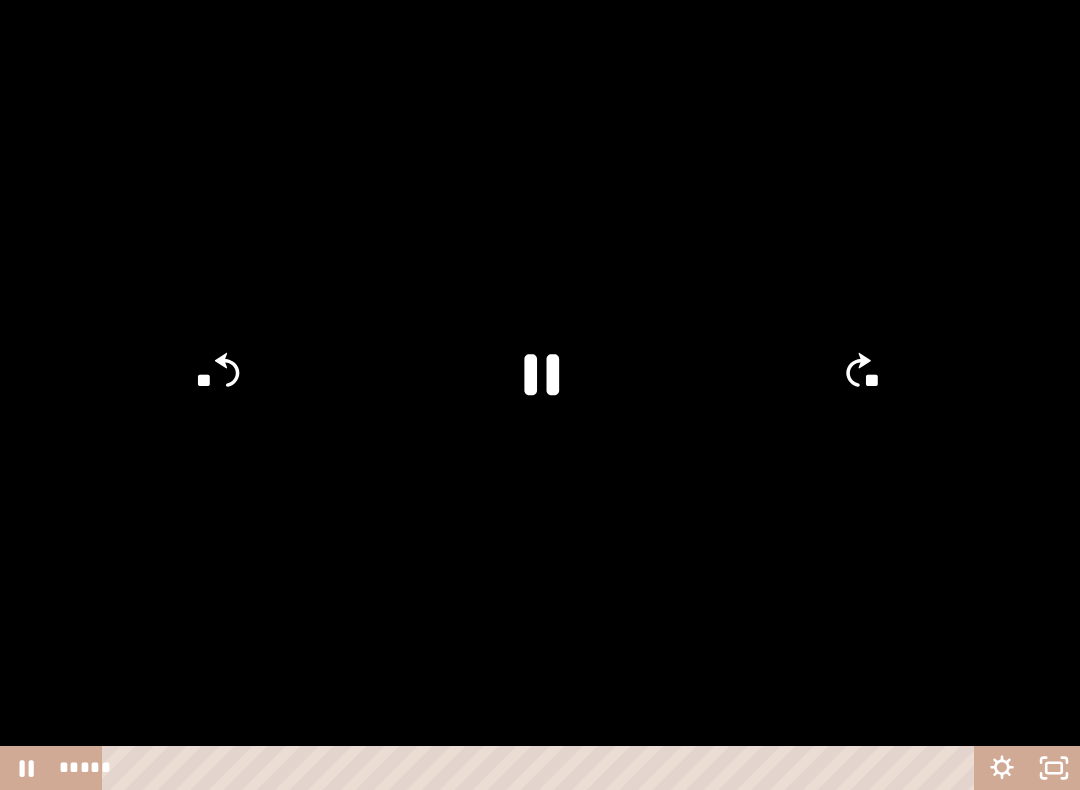 click on "**" 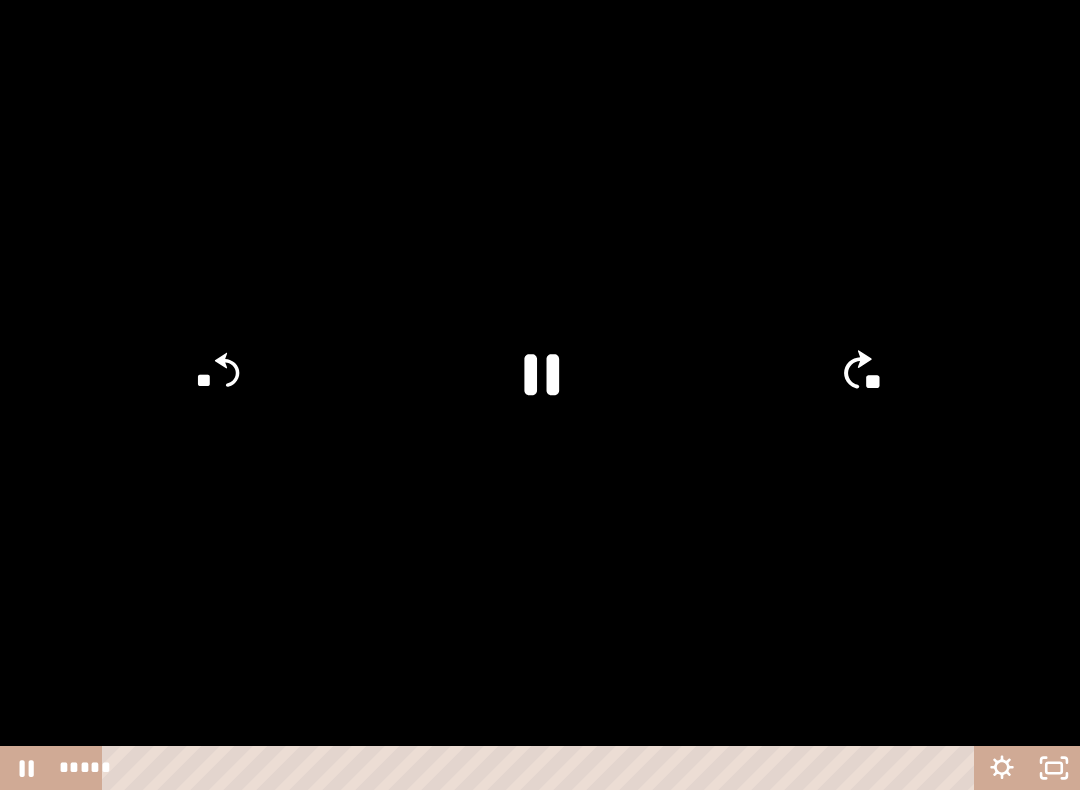 click on "**" 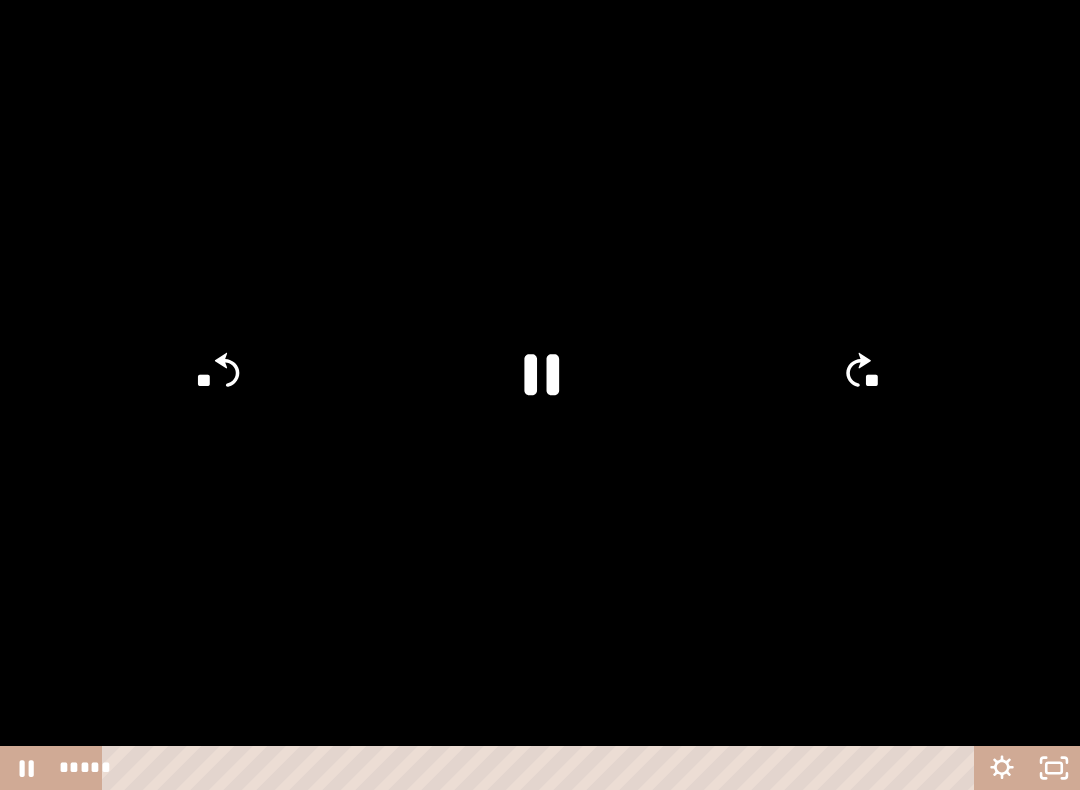 click at bounding box center [540, 395] 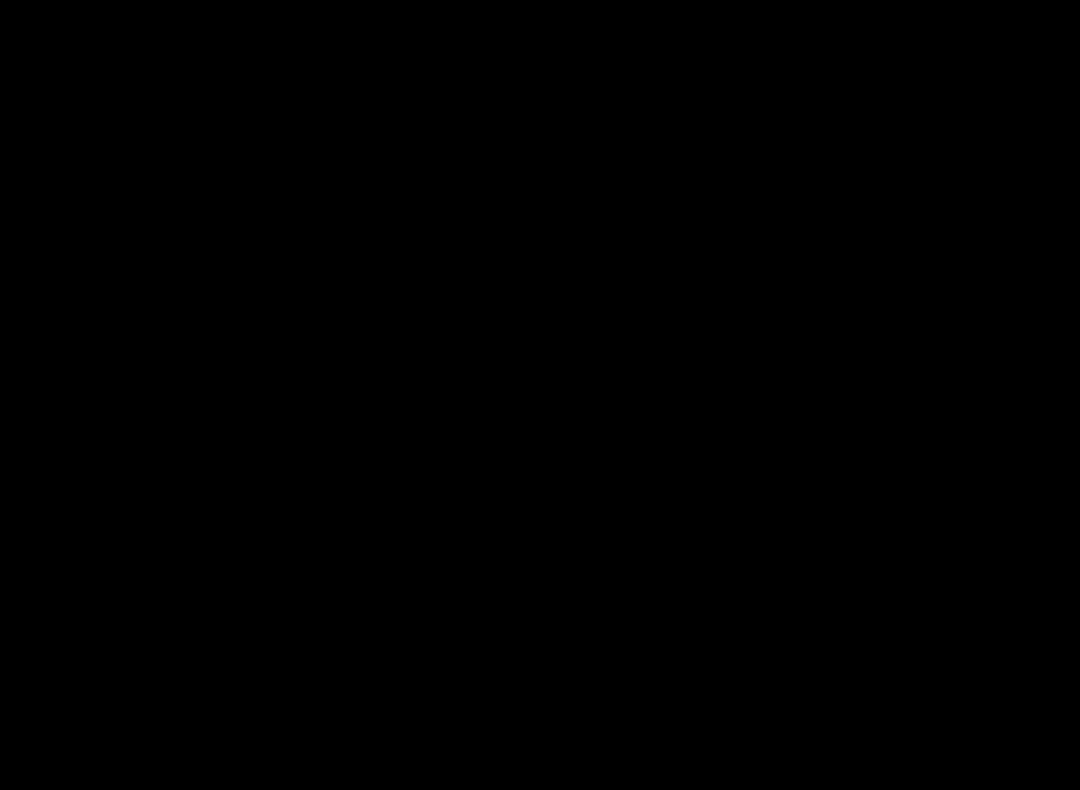 click at bounding box center [540, 395] 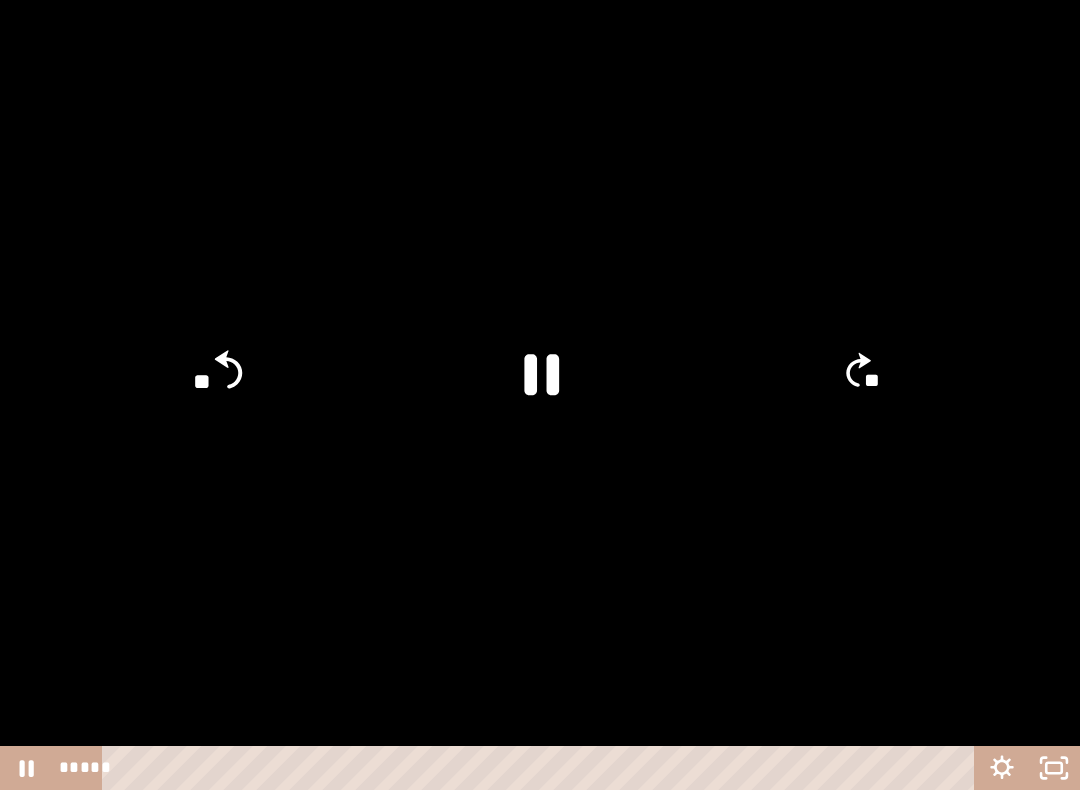 click on "**" 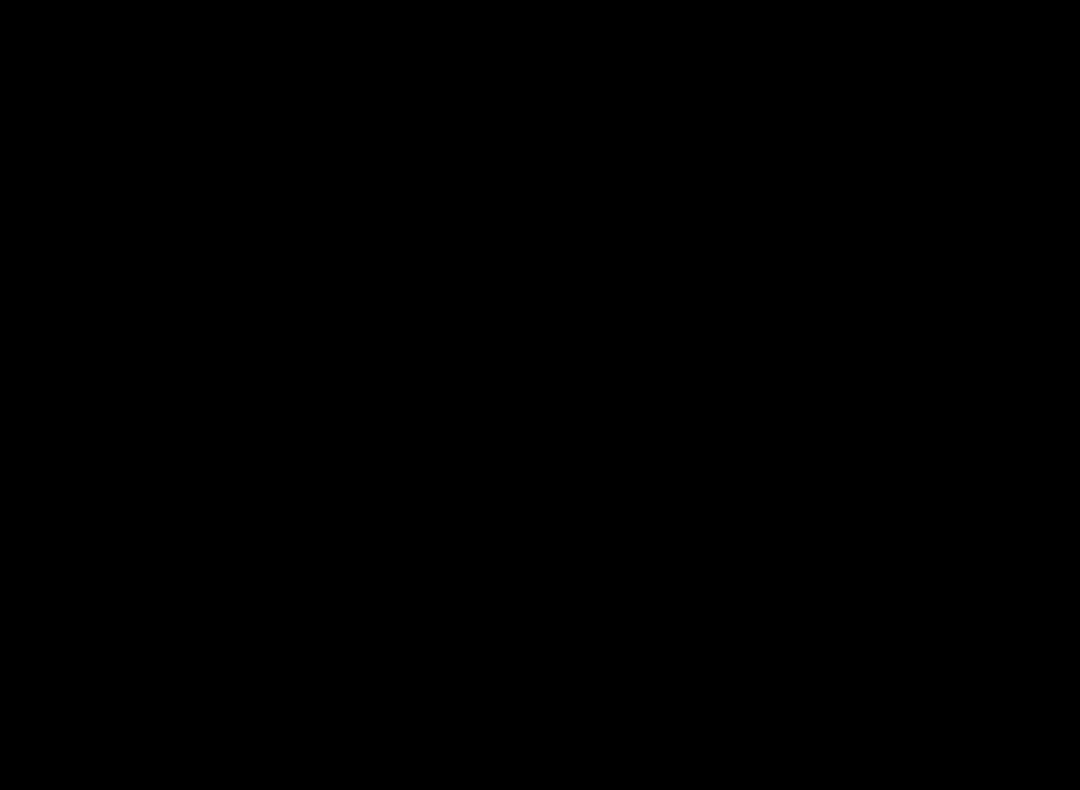 click at bounding box center (540, 395) 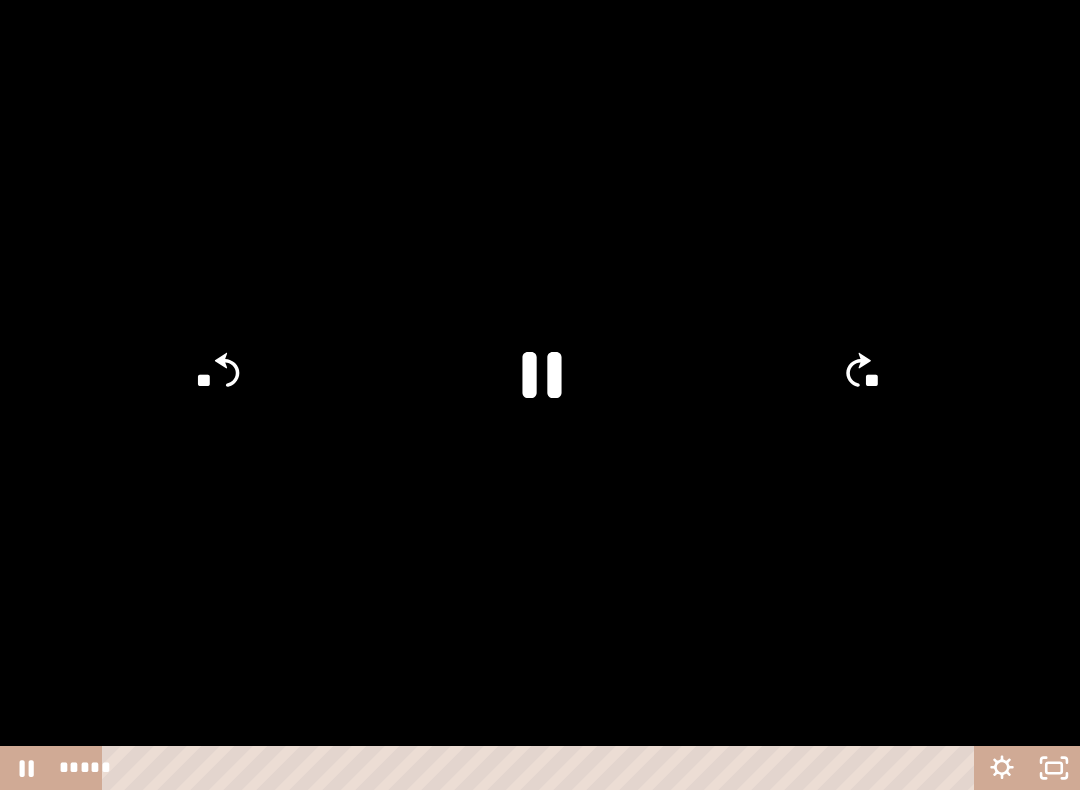 click 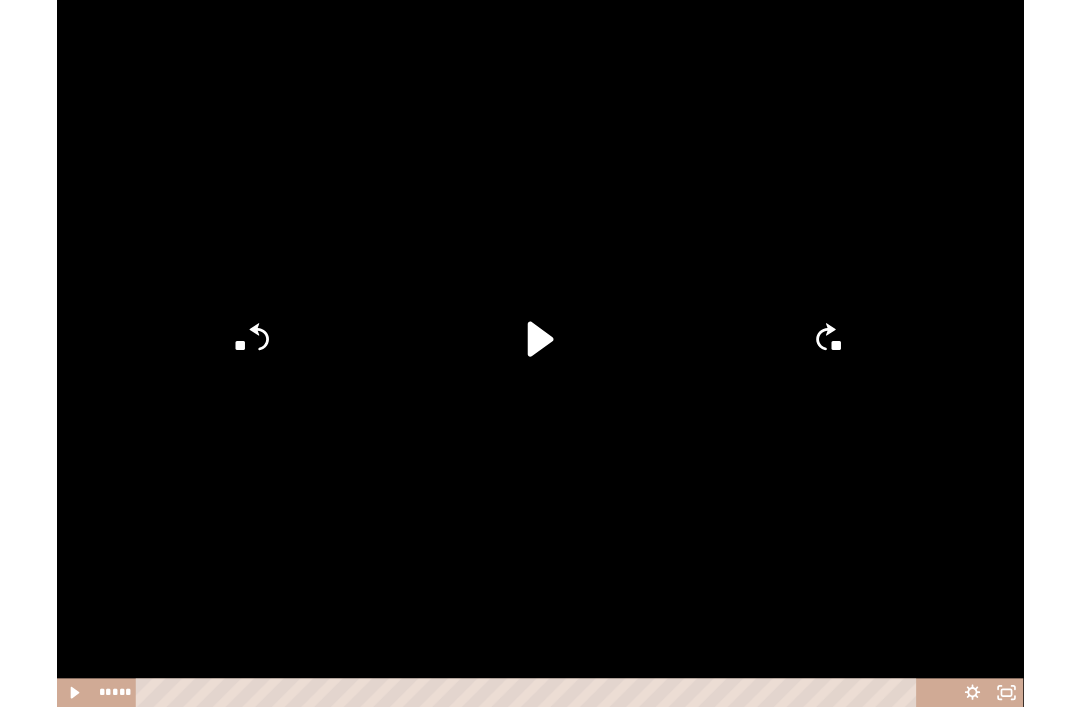 scroll, scrollTop: 6475, scrollLeft: 0, axis: vertical 